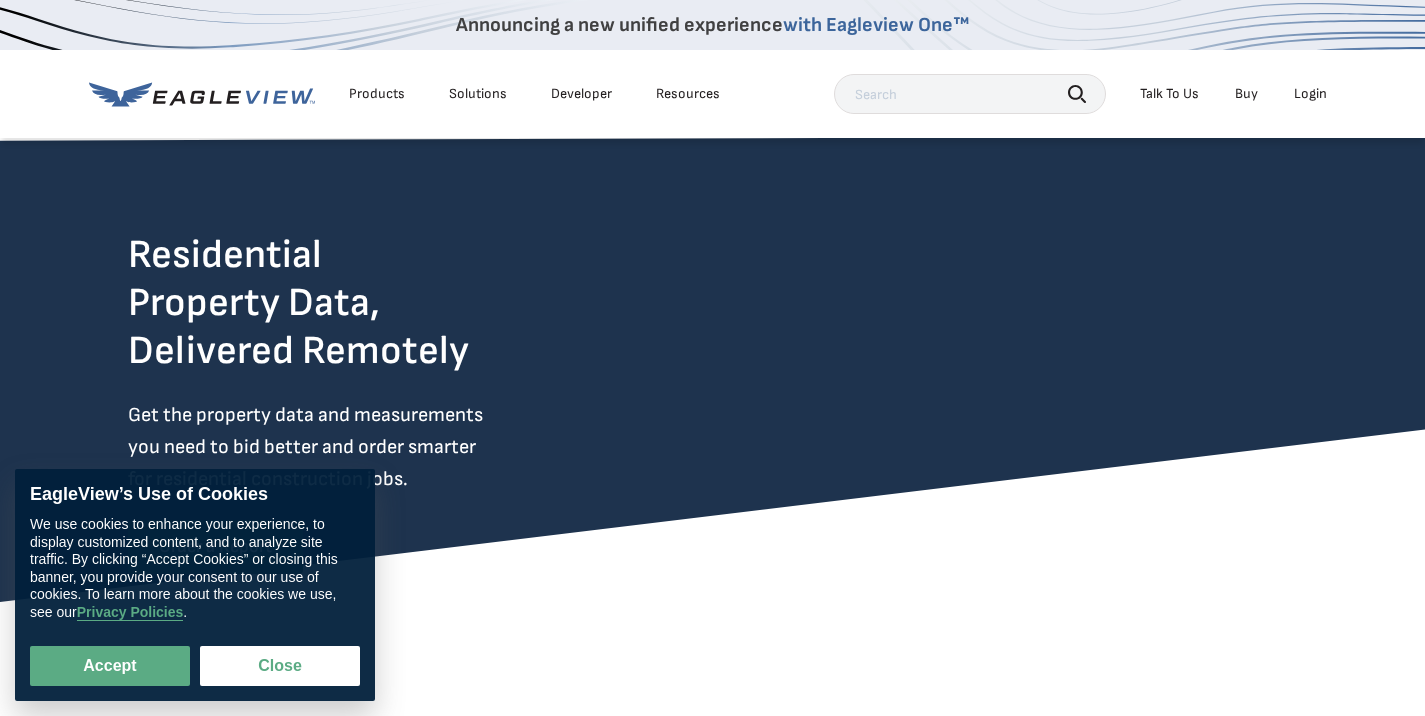 scroll, scrollTop: 0, scrollLeft: 0, axis: both 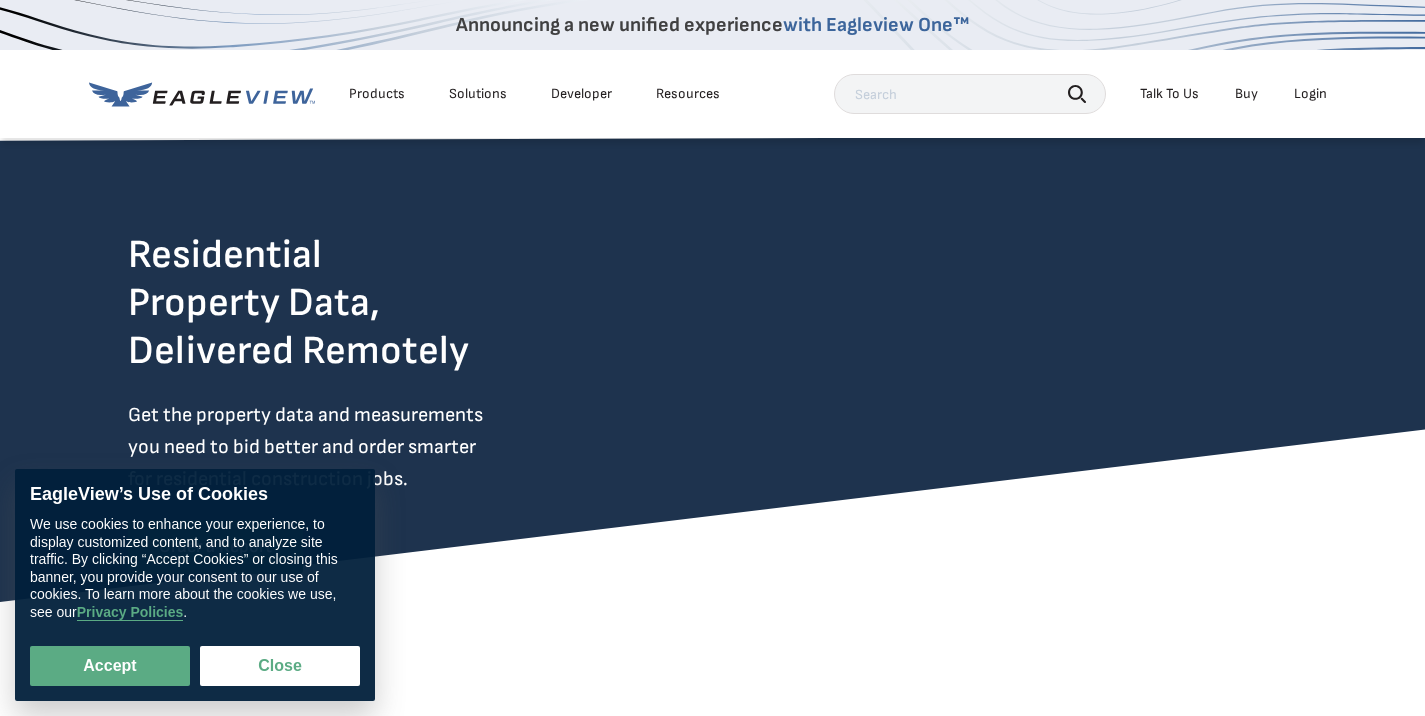 click on "Login" at bounding box center [1310, 94] 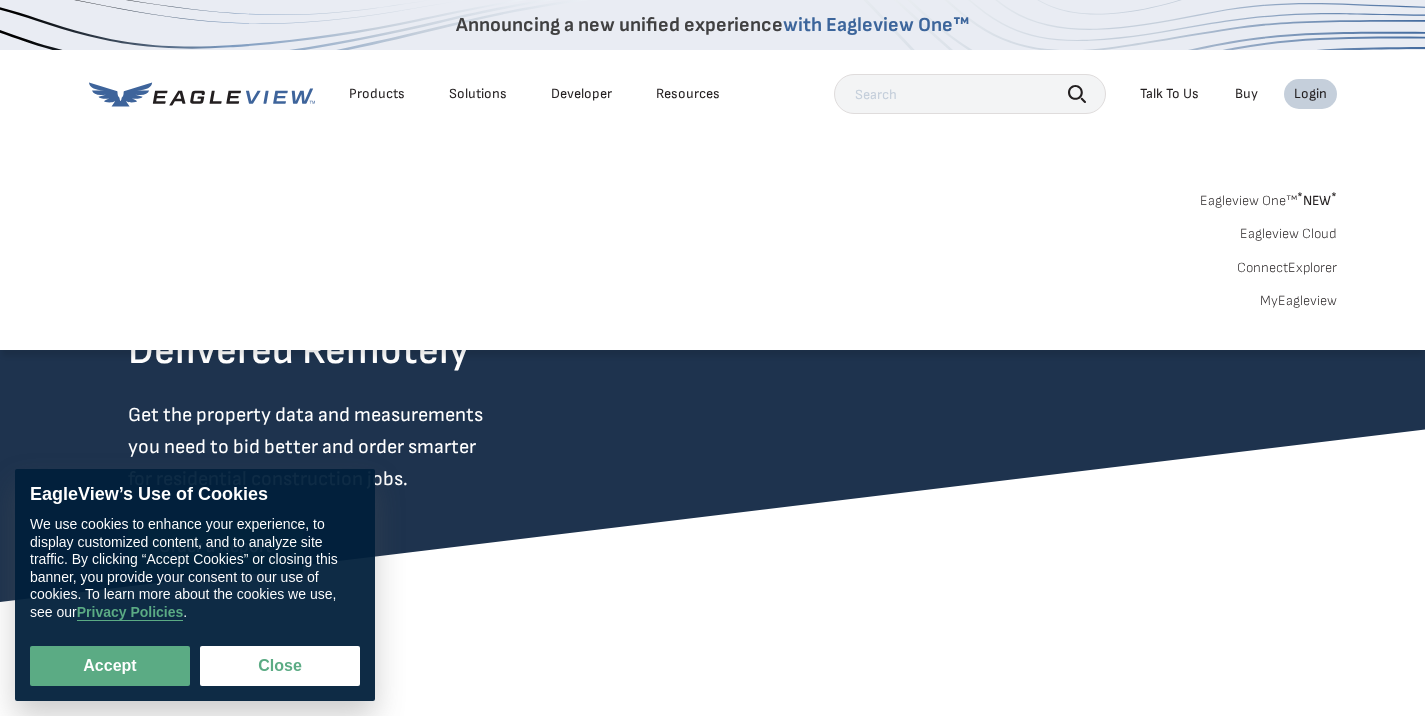 click on "MyEagleview" at bounding box center [1298, 301] 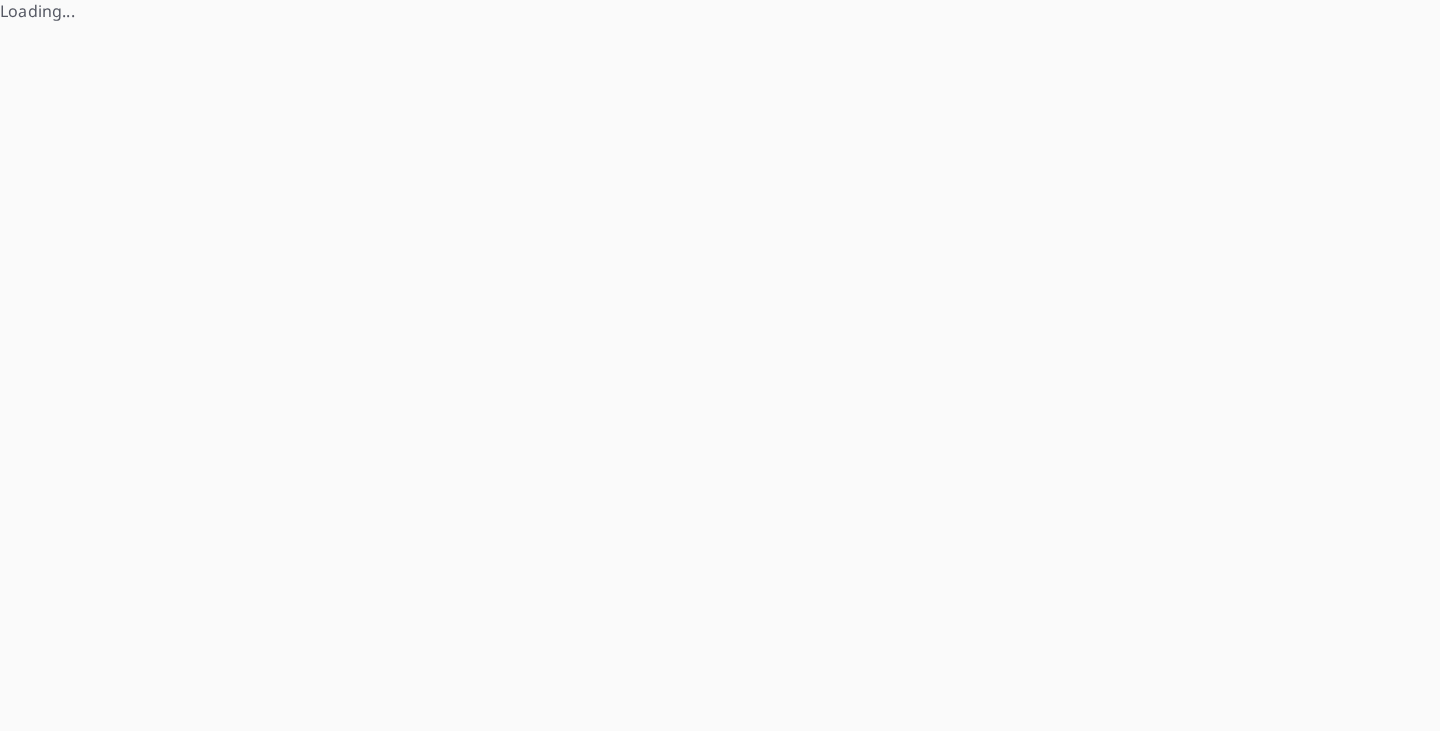 scroll, scrollTop: 0, scrollLeft: 0, axis: both 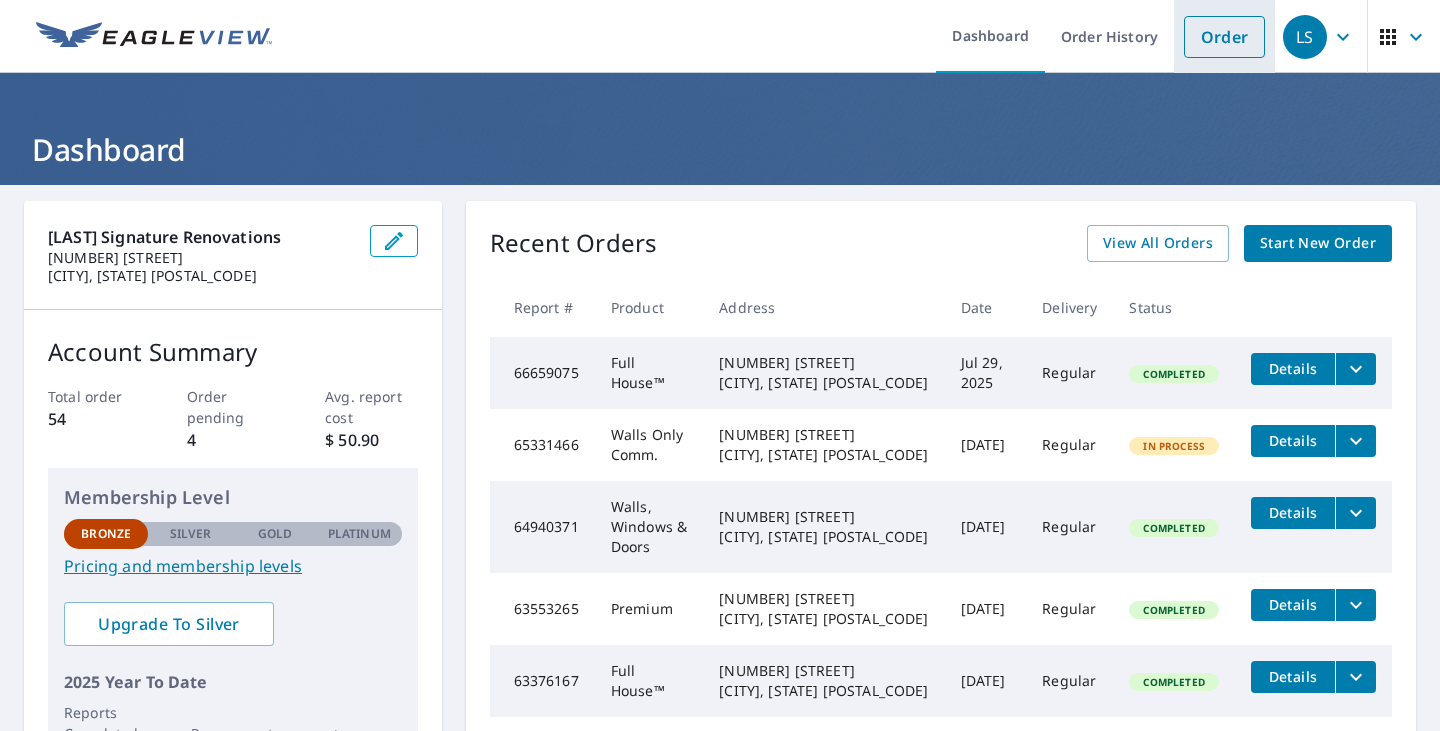 click on "Order" at bounding box center (1224, 37) 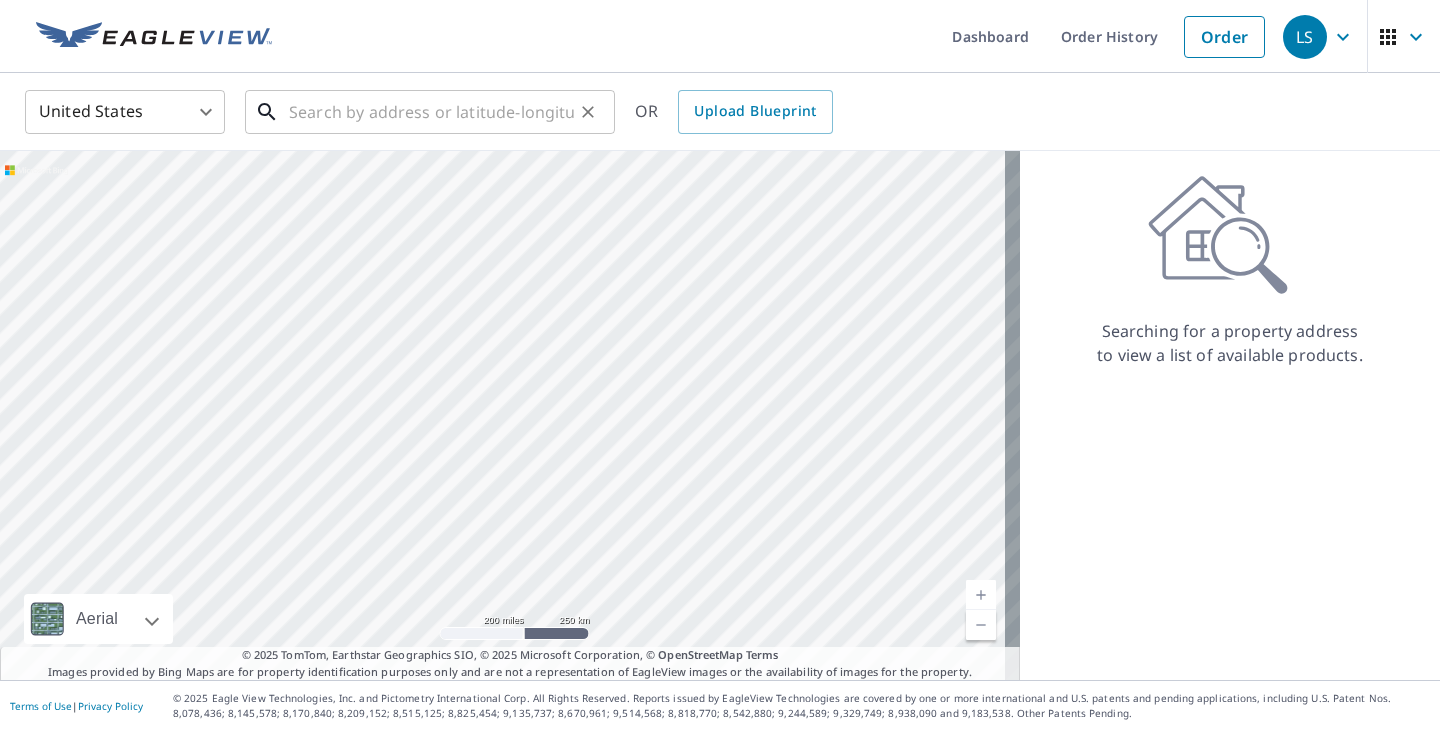 click at bounding box center [431, 112] 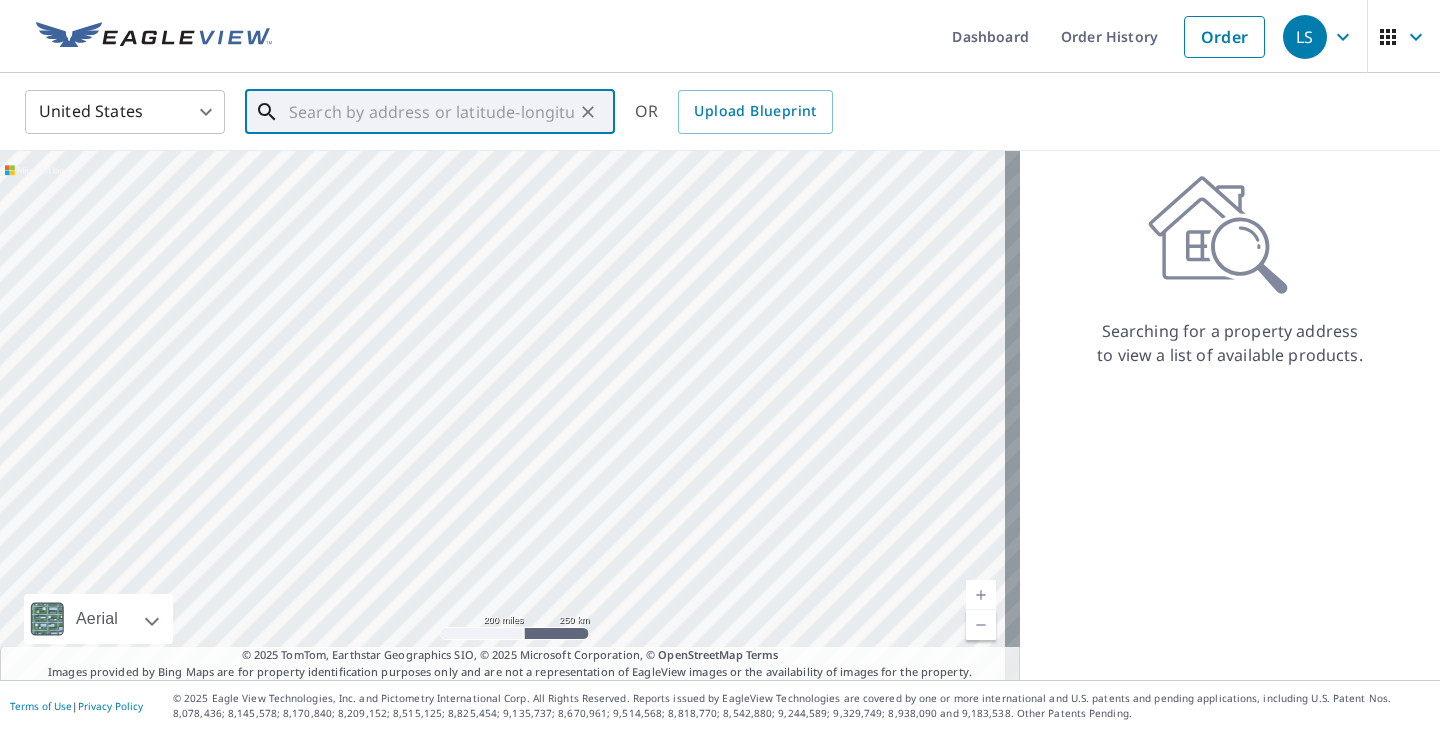 click at bounding box center (431, 112) 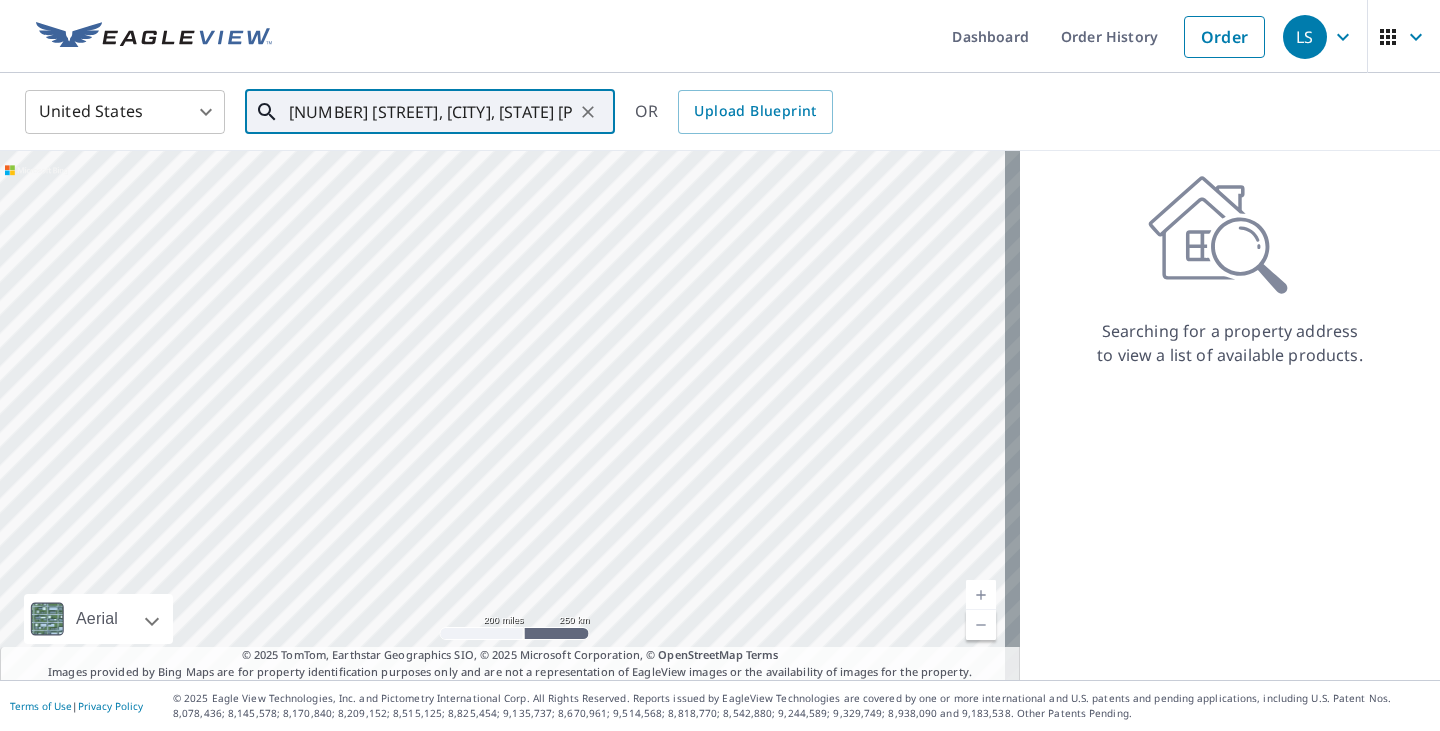 scroll, scrollTop: 0, scrollLeft: 16, axis: horizontal 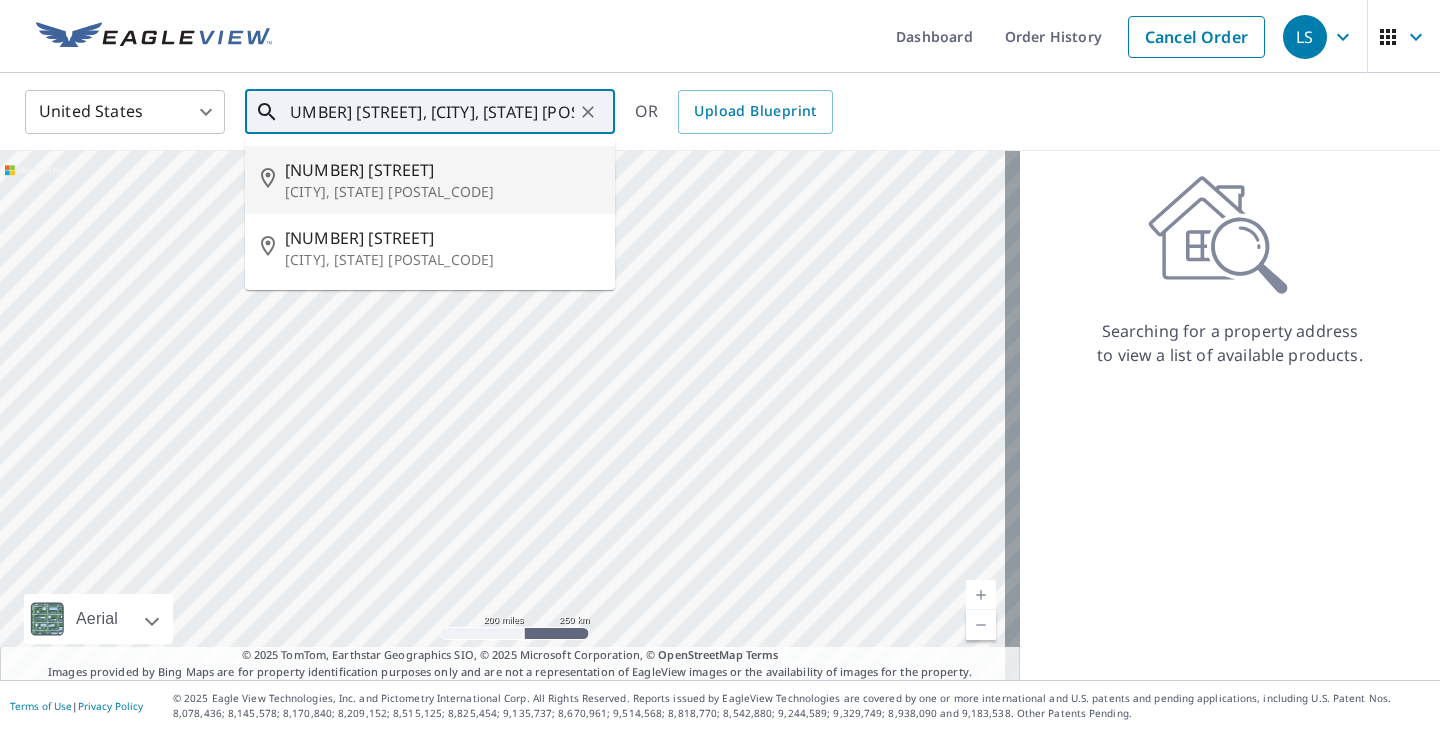 click on "[NUMBER] [STREET]" at bounding box center [442, 170] 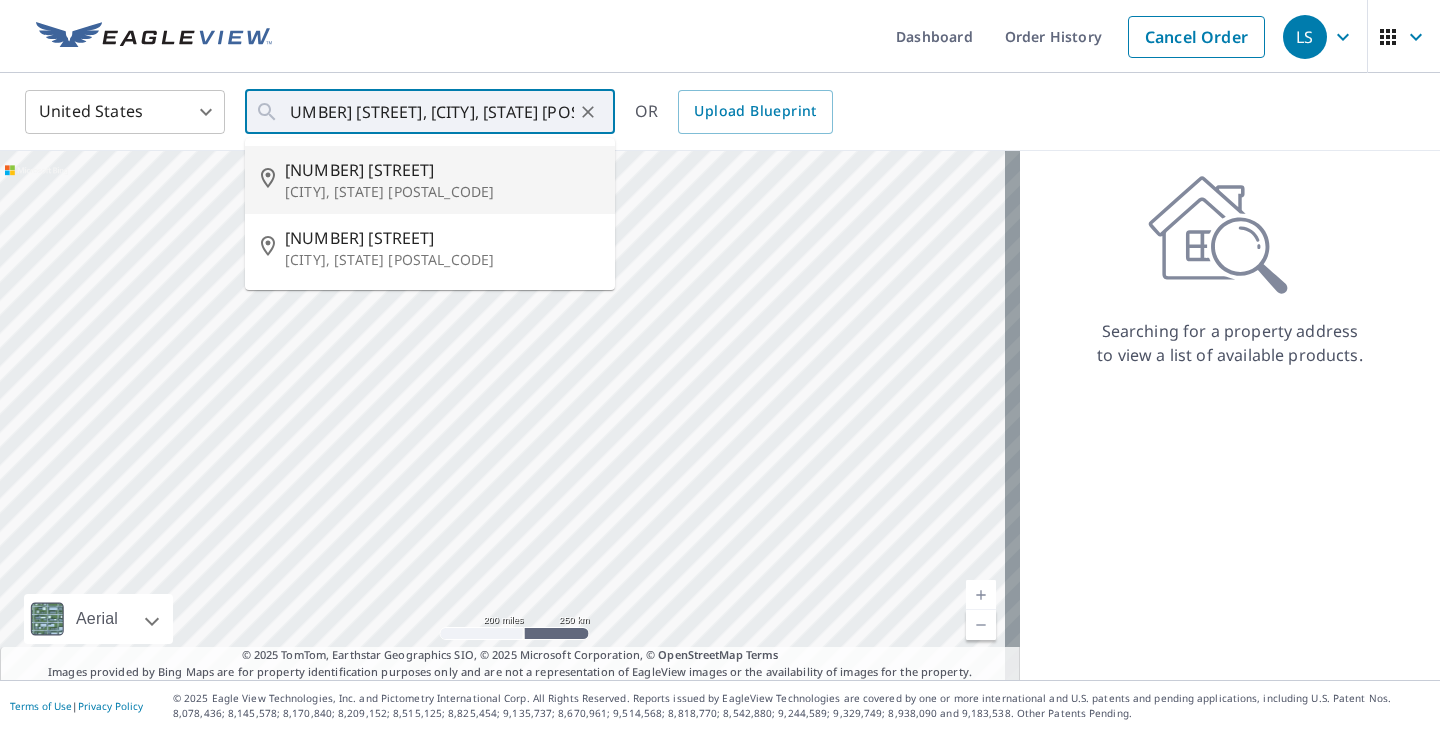 type on "[NUMBER] [STREET] [CITY], [STATE] [POSTAL_CODE]" 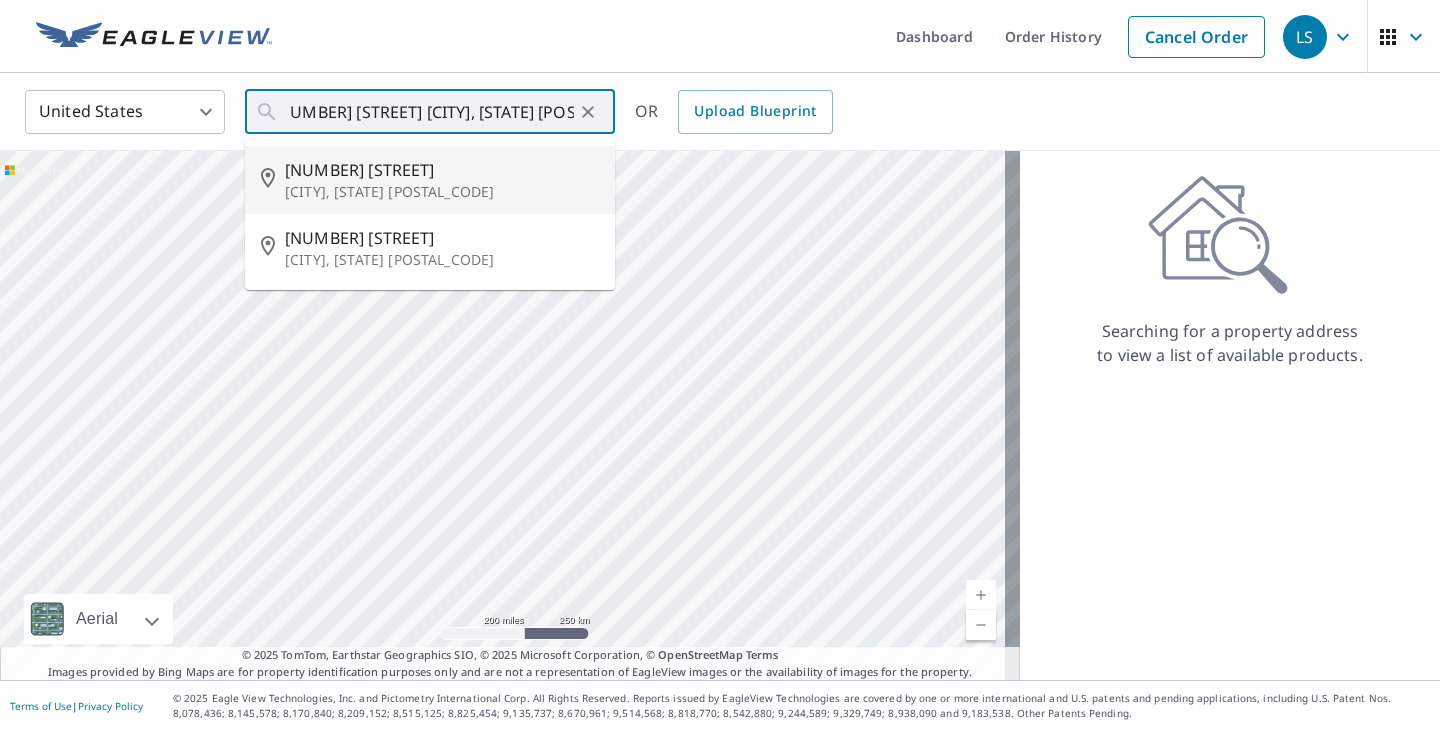 scroll, scrollTop: 0, scrollLeft: 0, axis: both 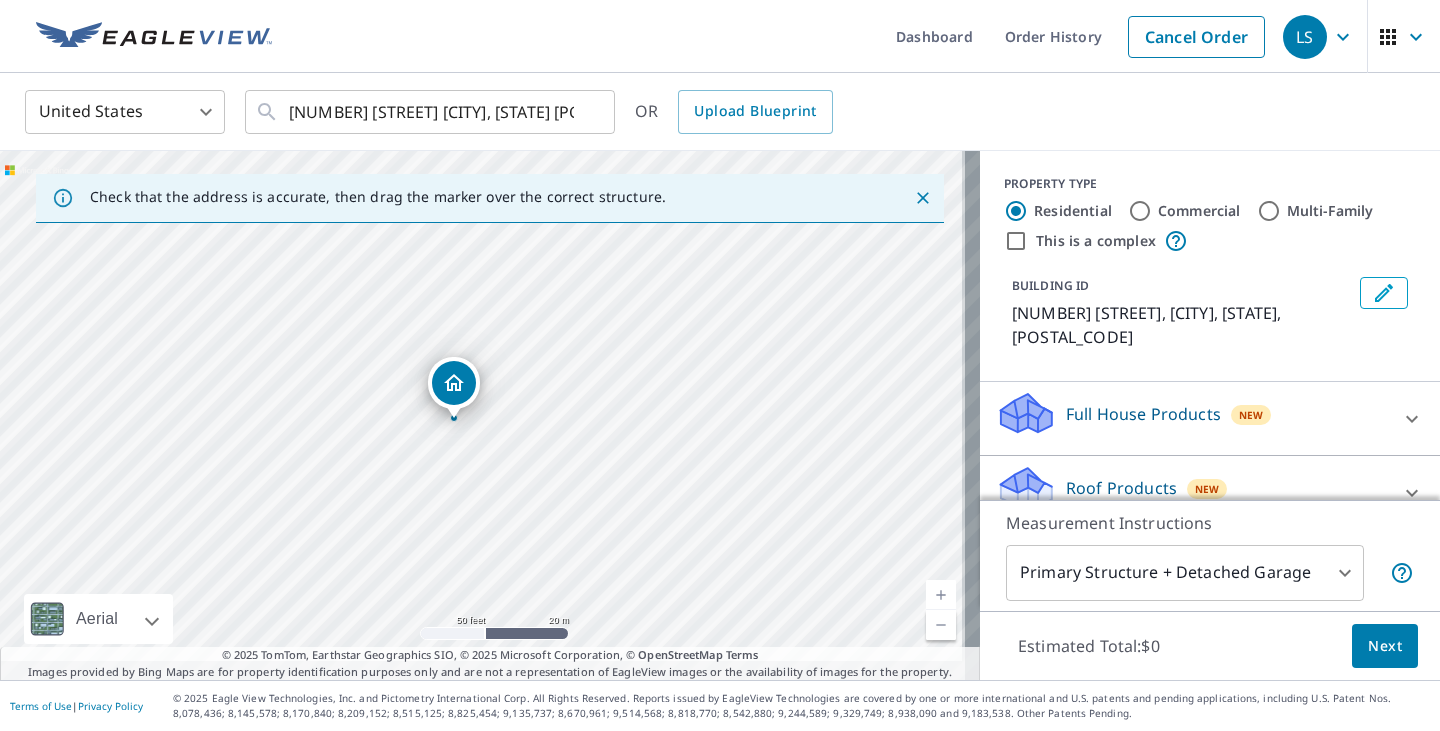 drag, startPoint x: 571, startPoint y: 385, endPoint x: 563, endPoint y: 346, distance: 39.812057 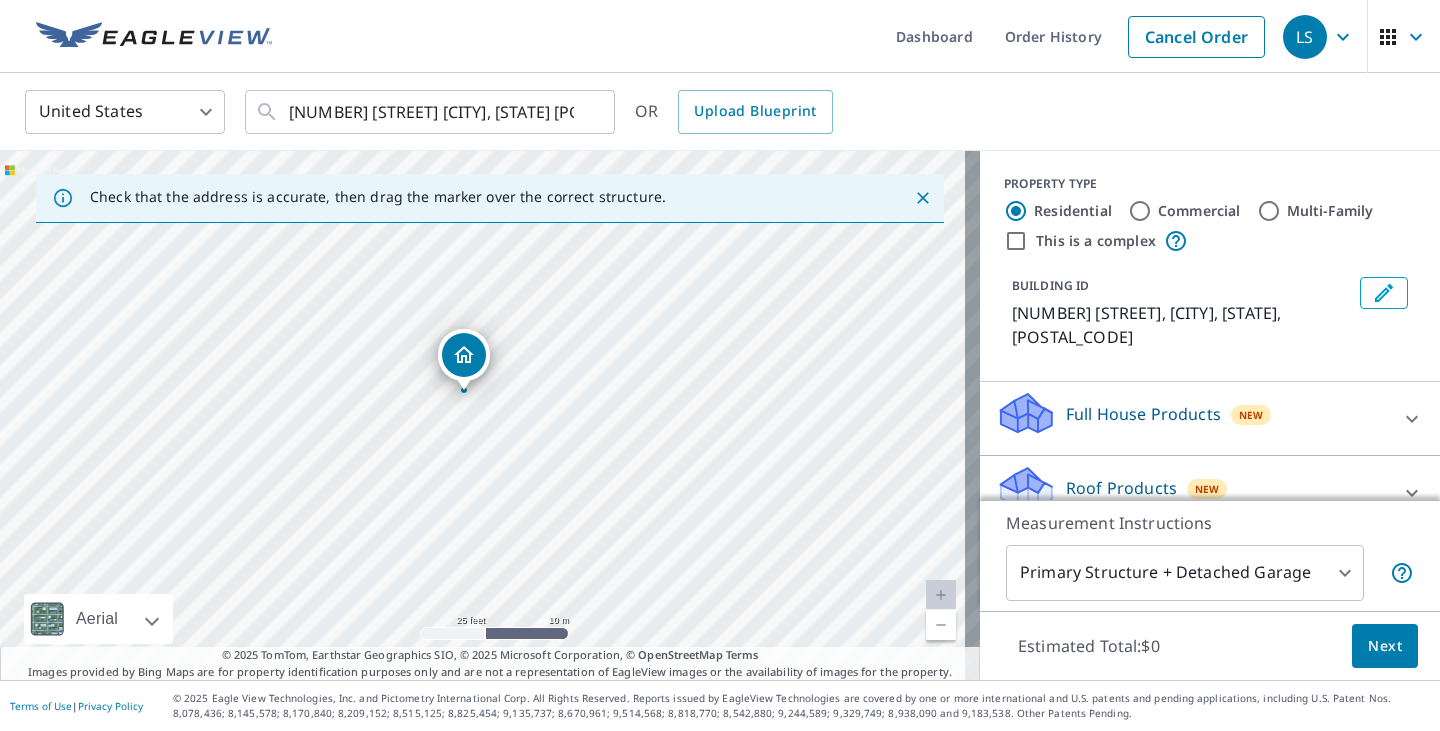 click on "[NUMBER] [STREET] [CITY], [STATE] [POSTAL_CODE]" at bounding box center (490, 415) 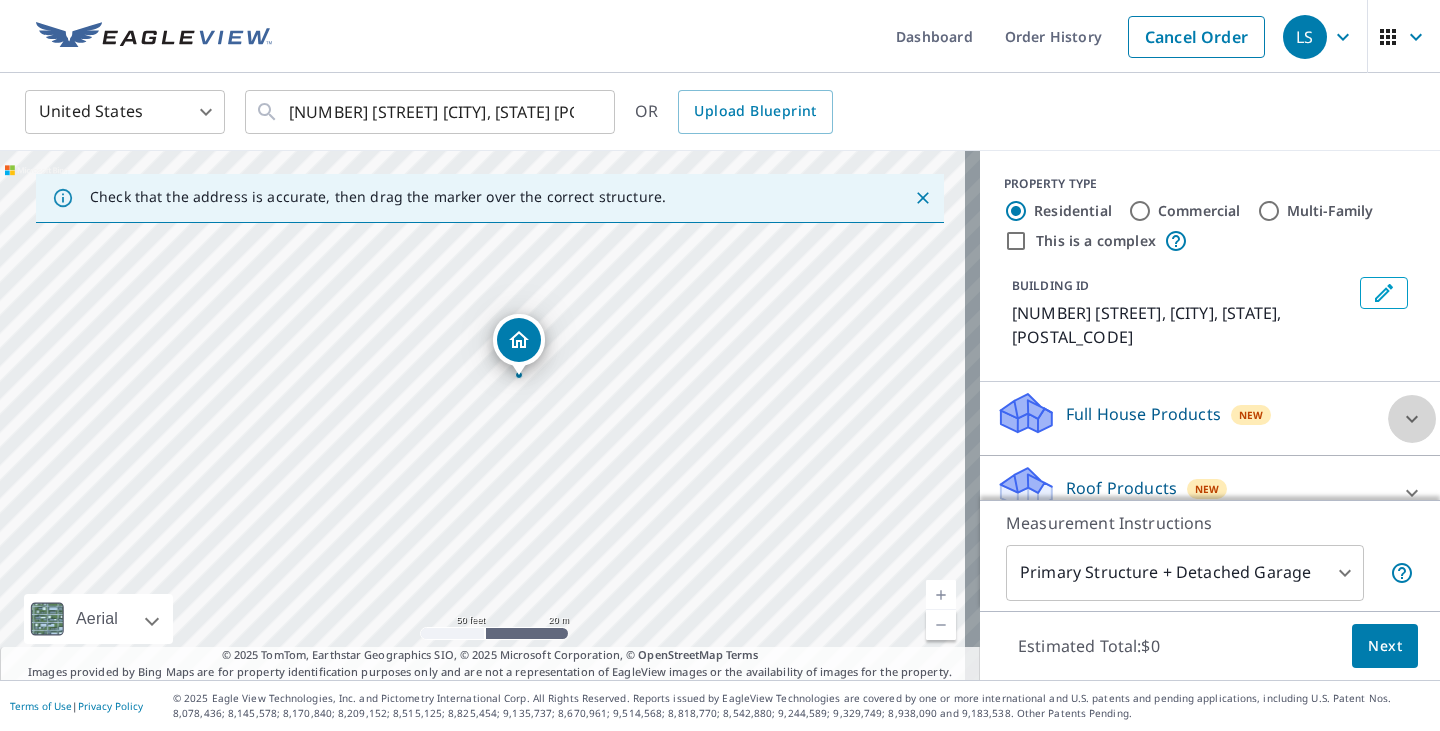 click 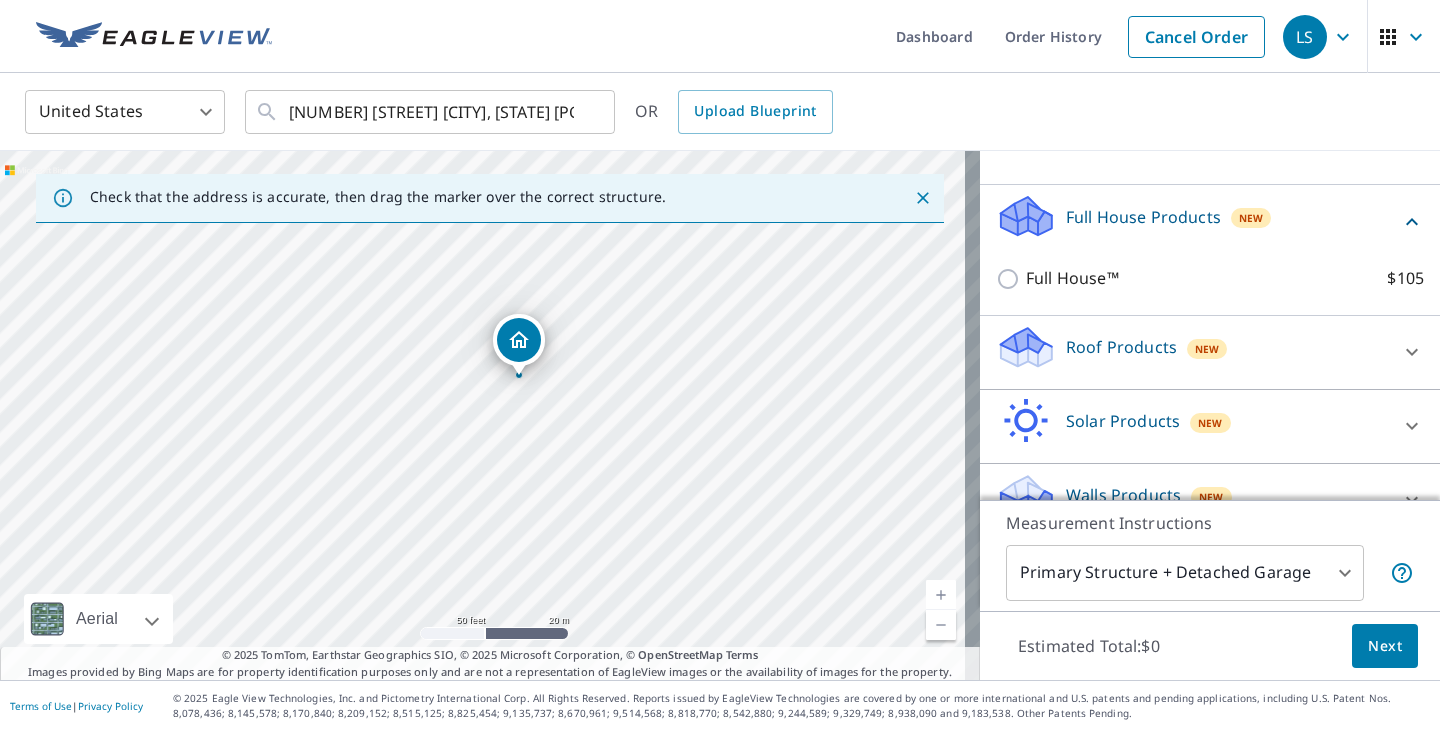 scroll, scrollTop: 200, scrollLeft: 0, axis: vertical 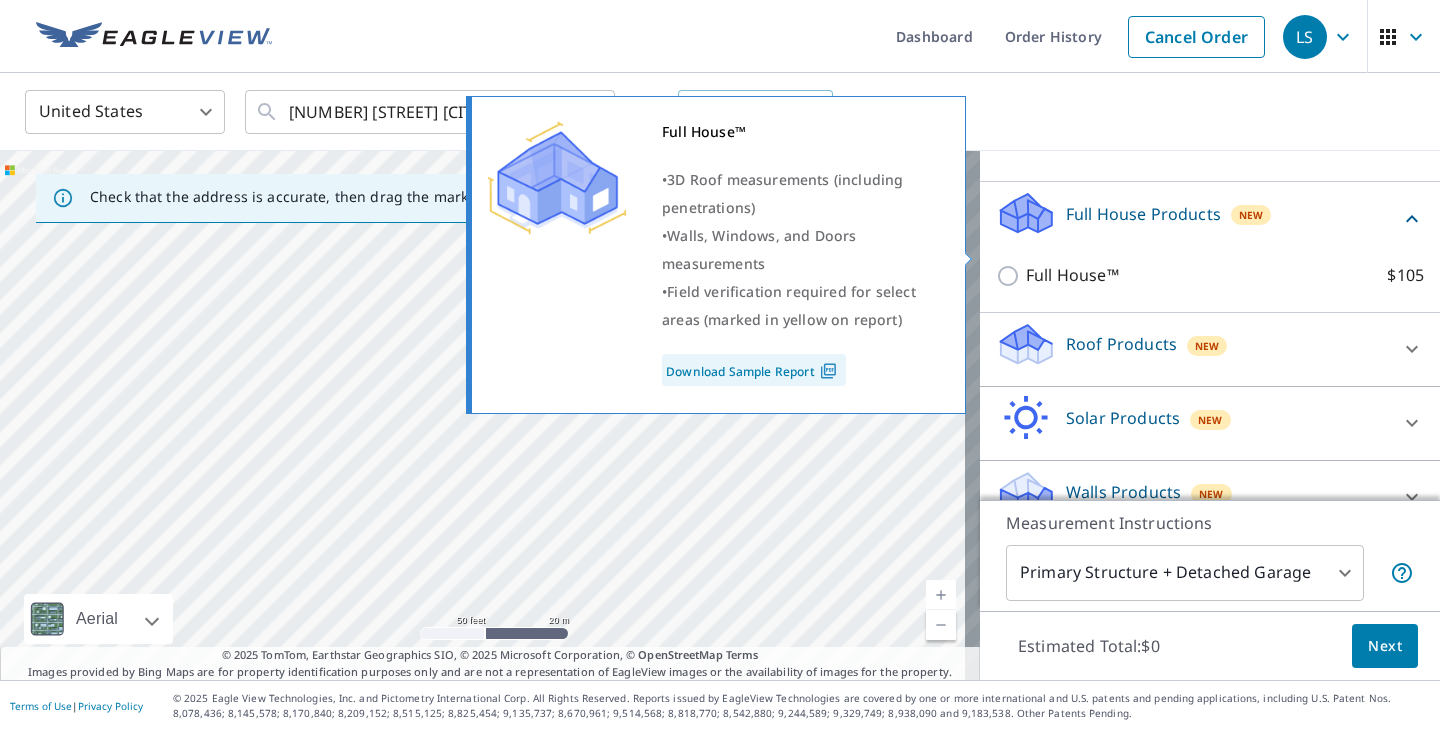 click on "Full House™" at bounding box center (1072, 275) 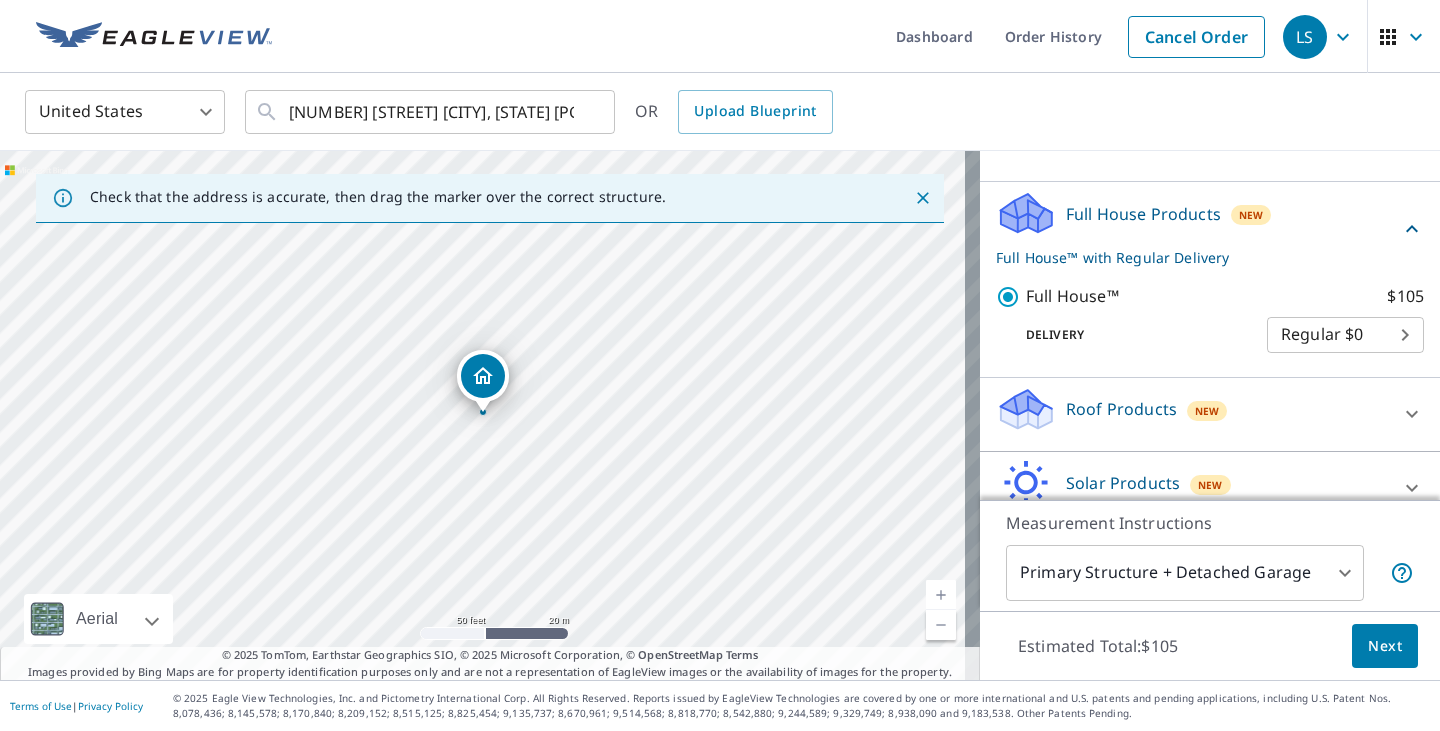 click on "Roof Products New" at bounding box center [1192, 414] 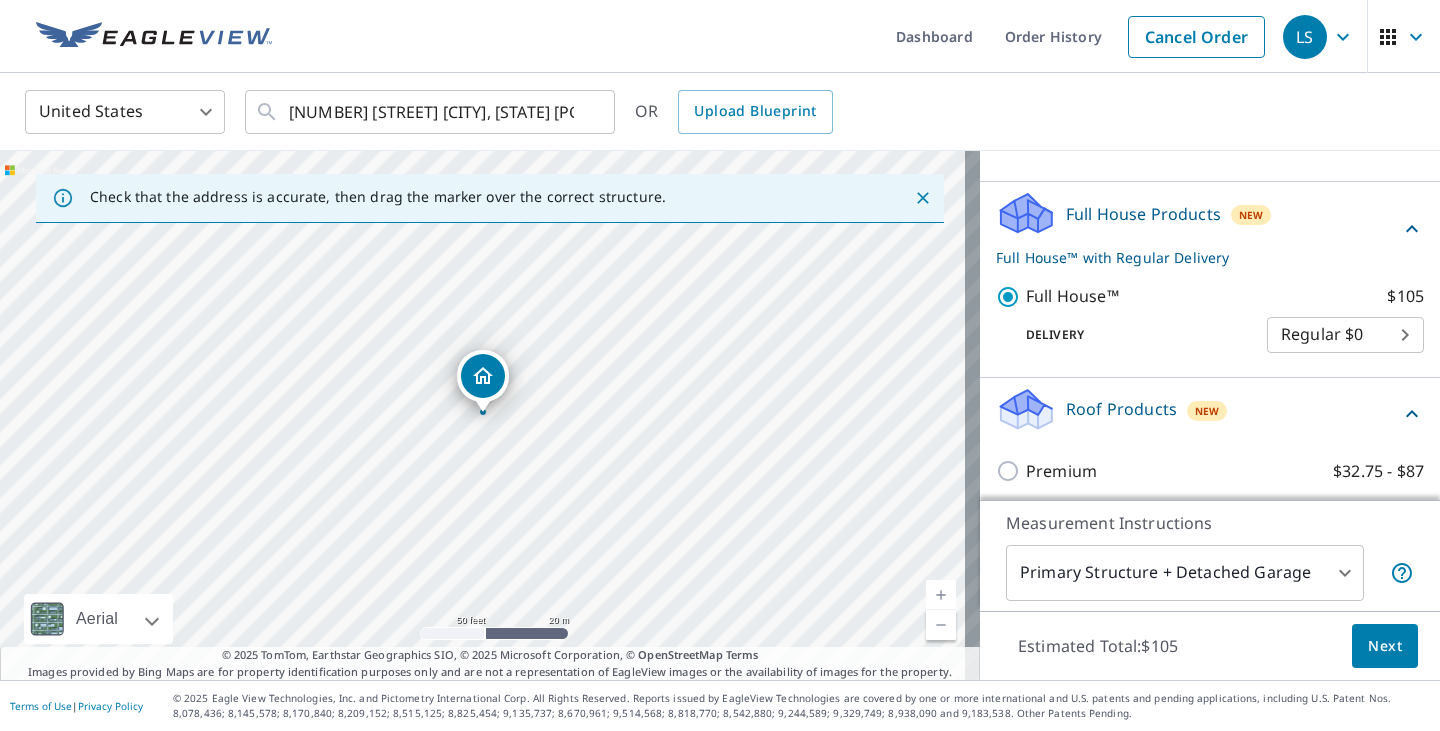click on "Roof Products New" at bounding box center (1198, 414) 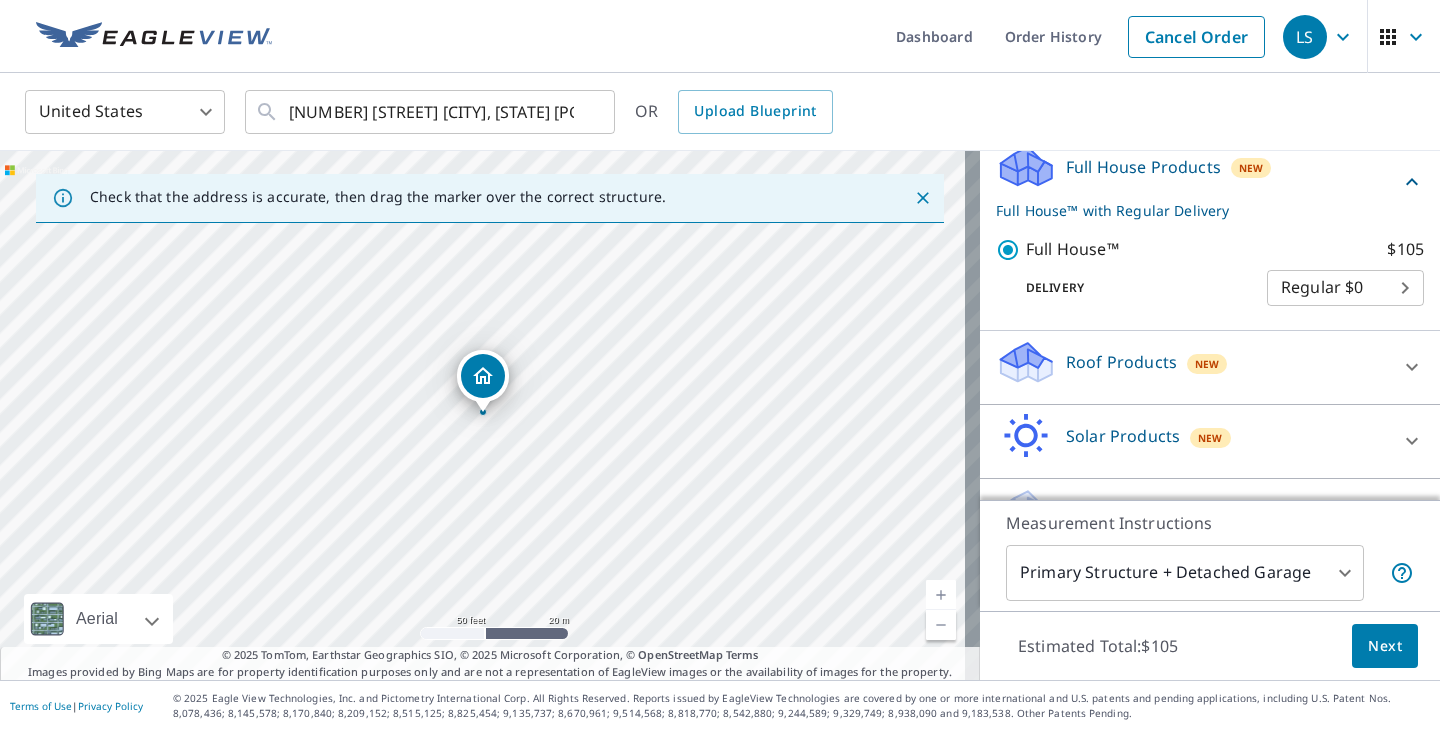 scroll, scrollTop: 276, scrollLeft: 0, axis: vertical 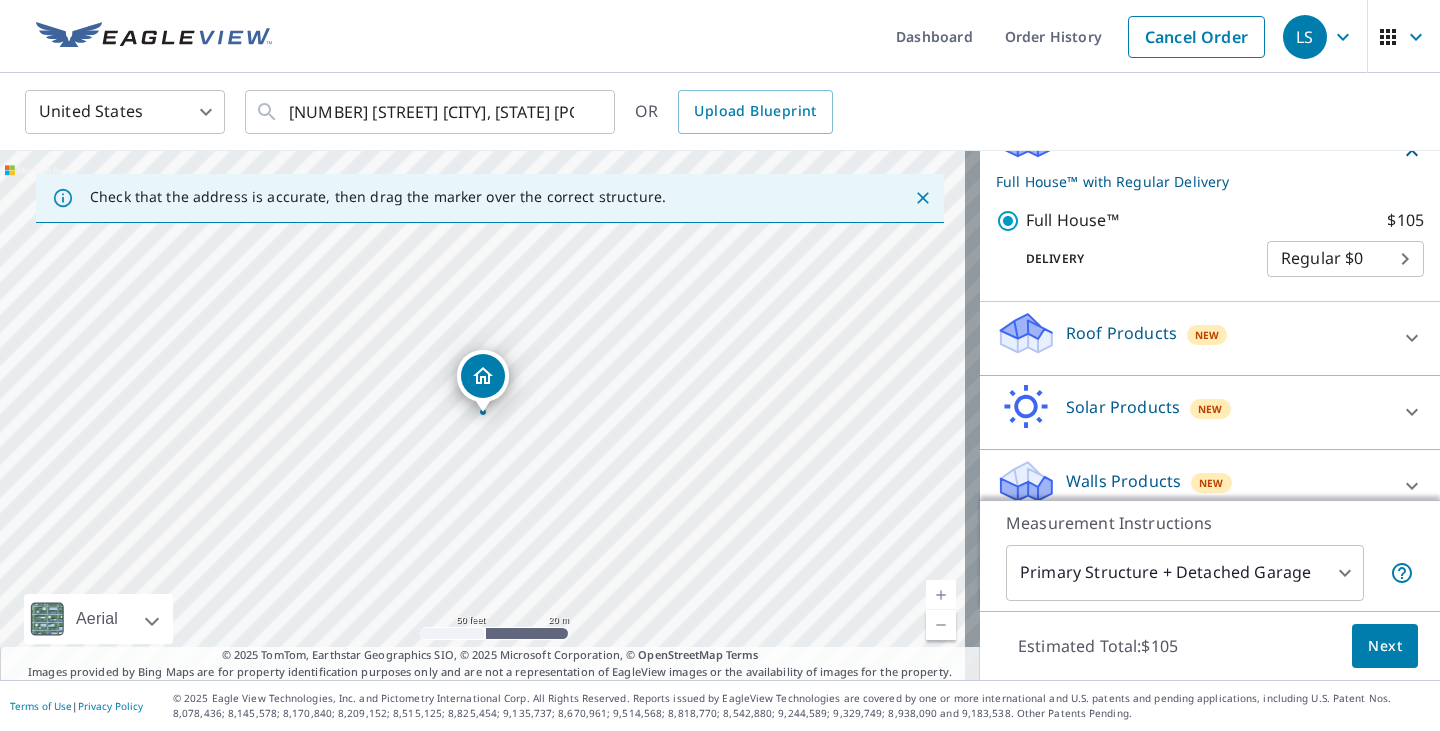 click on "Walls Products New" at bounding box center (1192, 486) 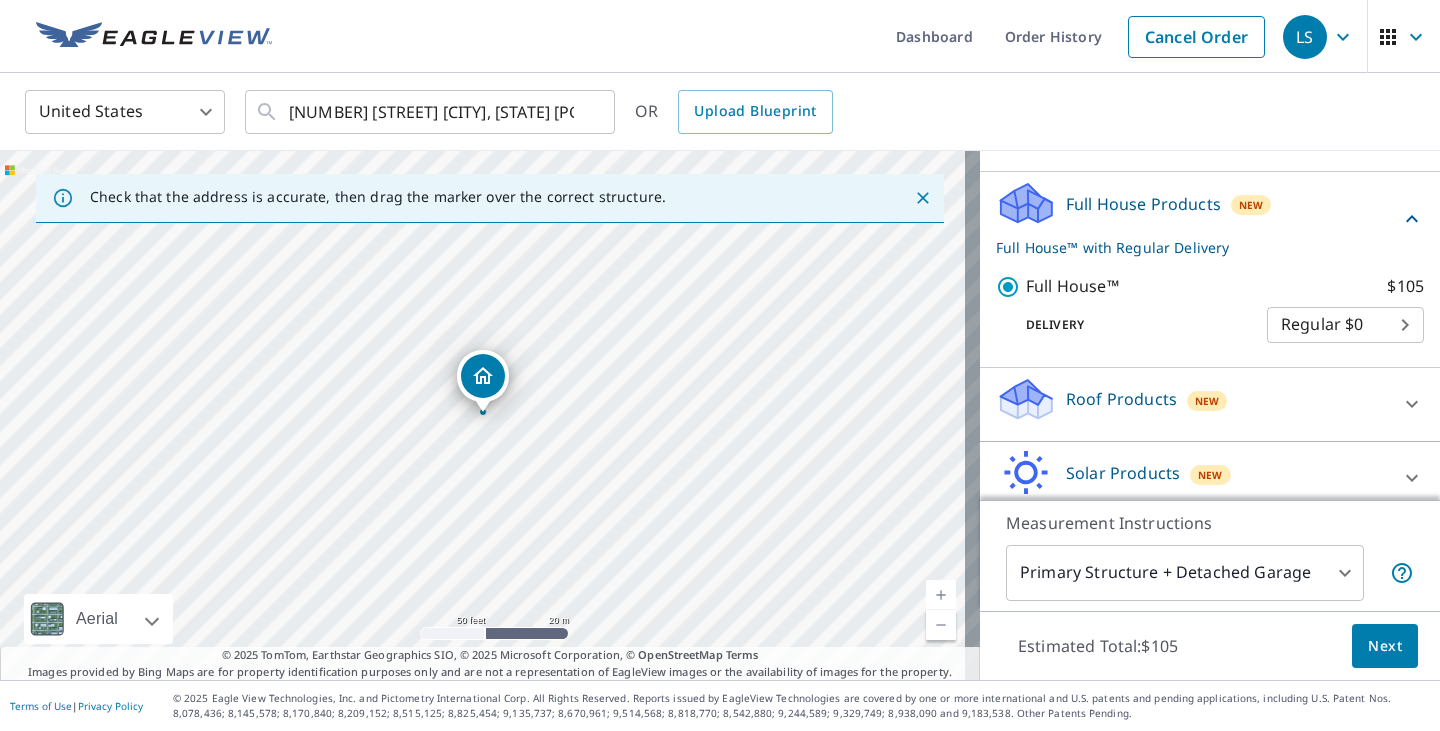 scroll, scrollTop: 191, scrollLeft: 0, axis: vertical 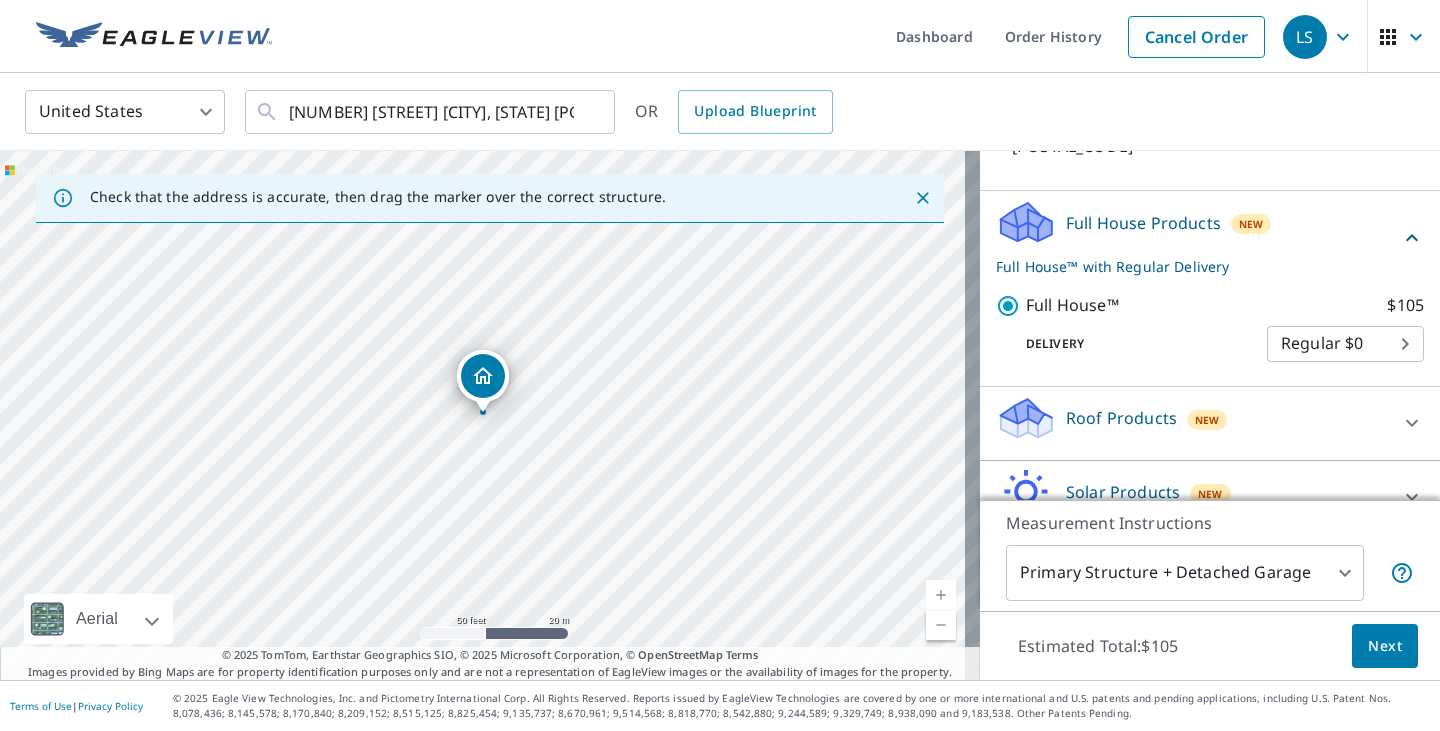 click on "Full House Products New Full House™ with Regular Delivery" at bounding box center [1198, 238] 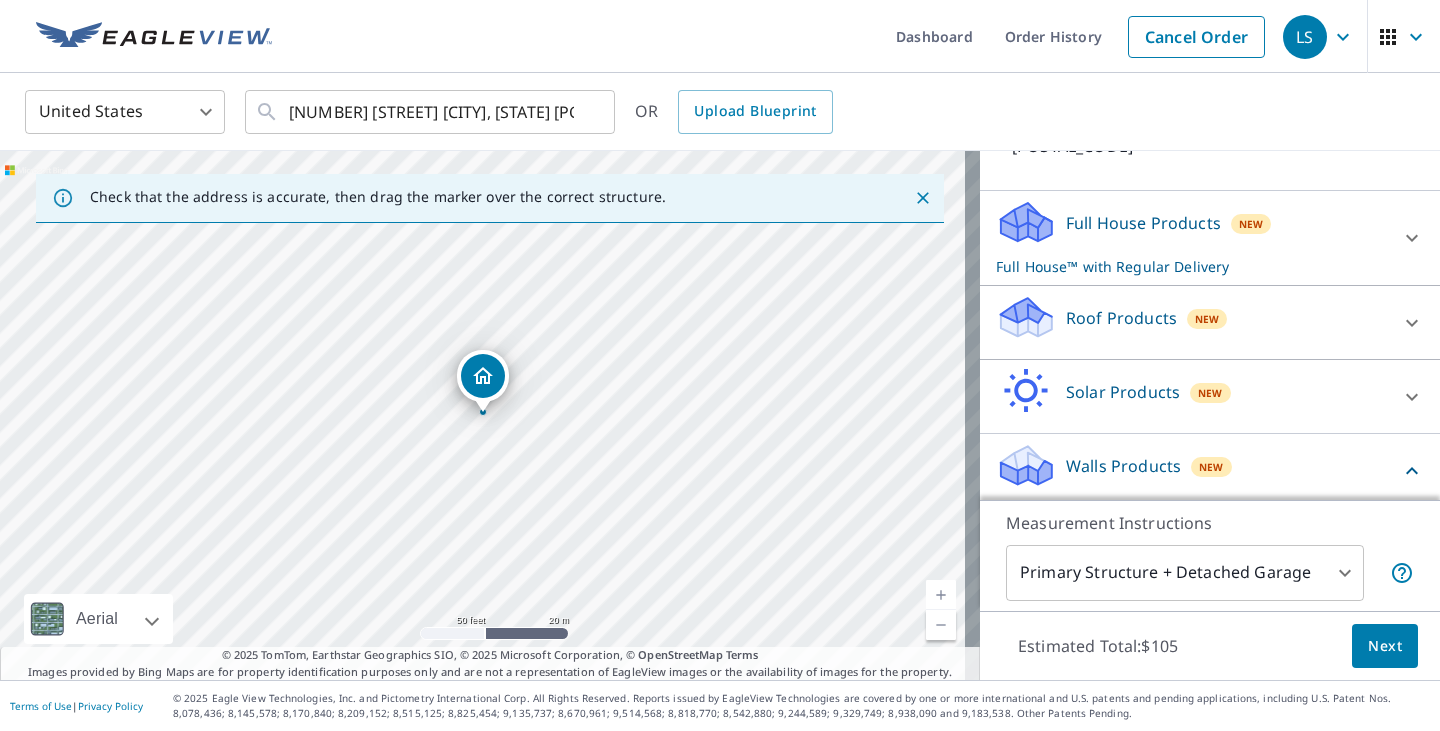 click at bounding box center [1412, 238] 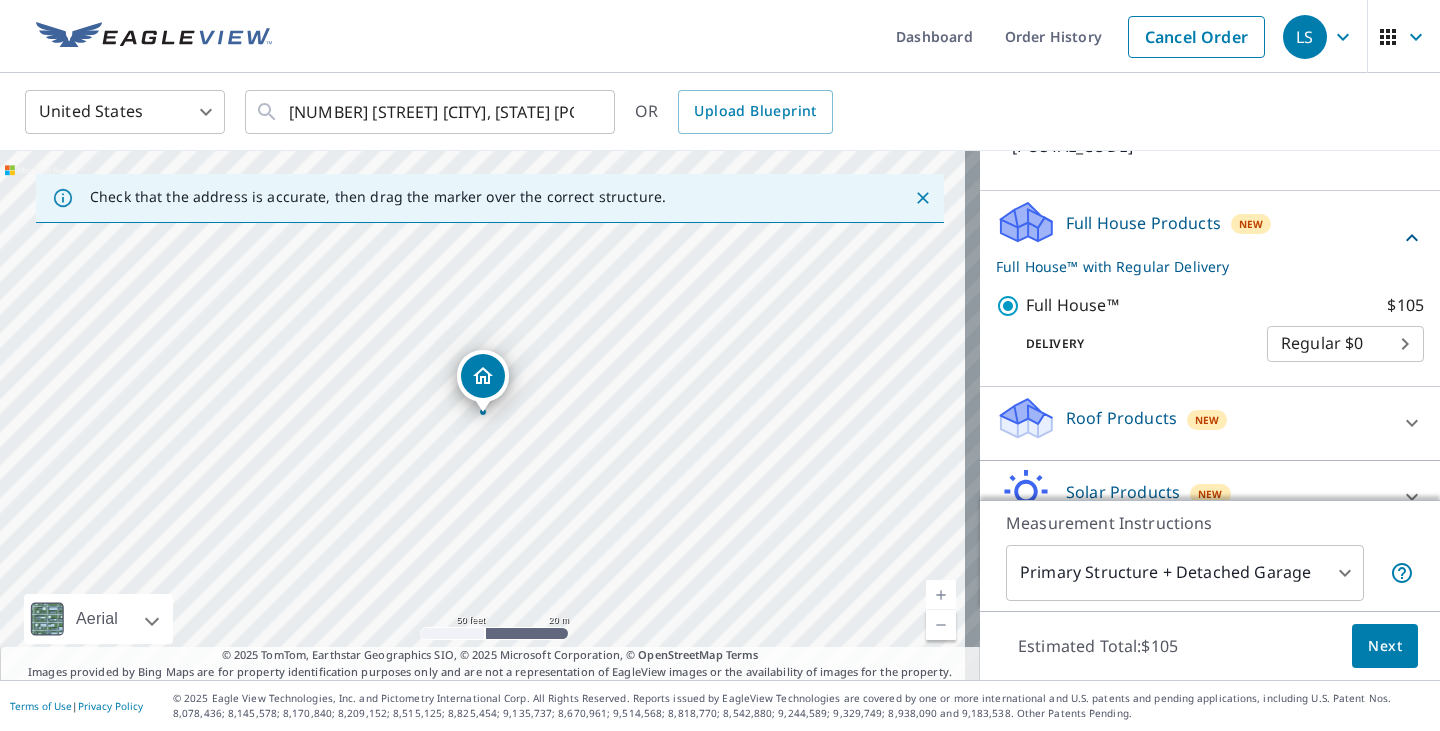 click 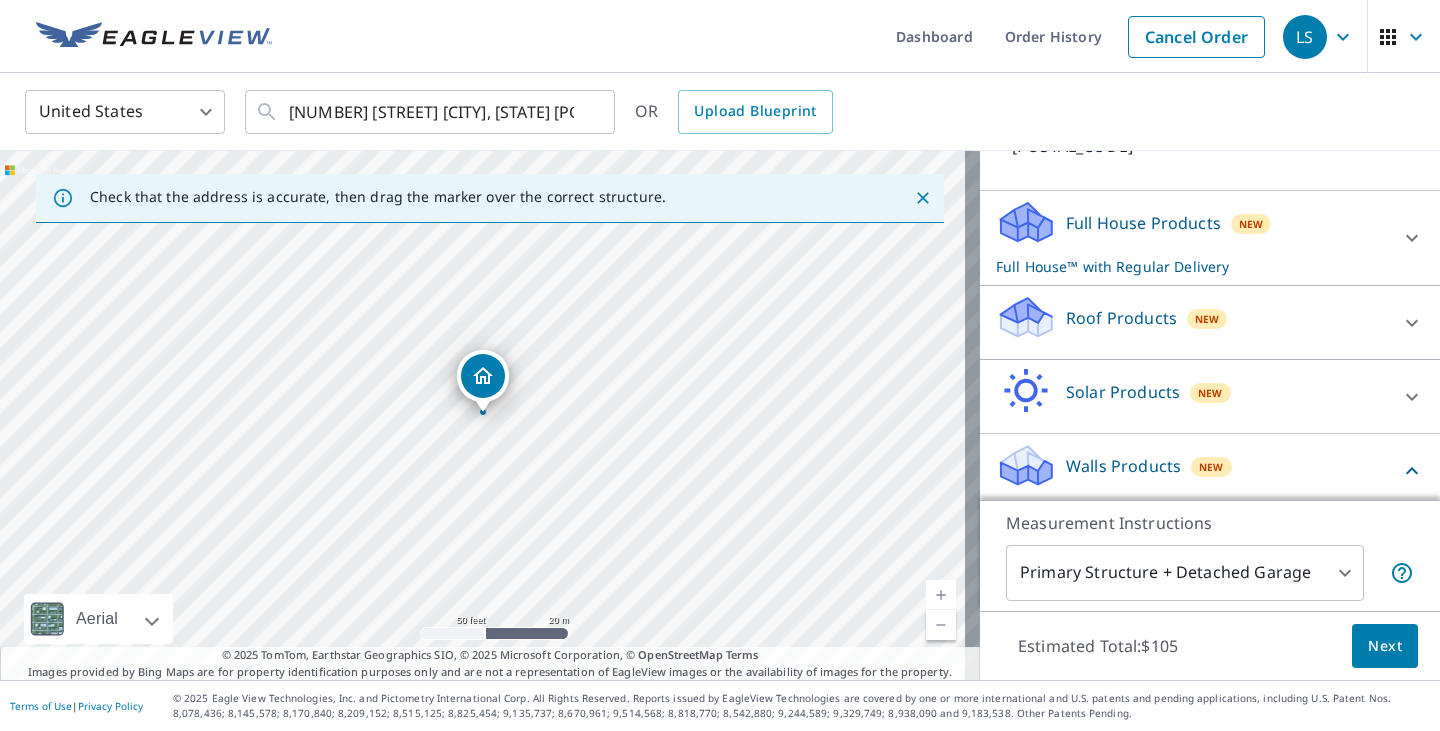 click at bounding box center [1412, 238] 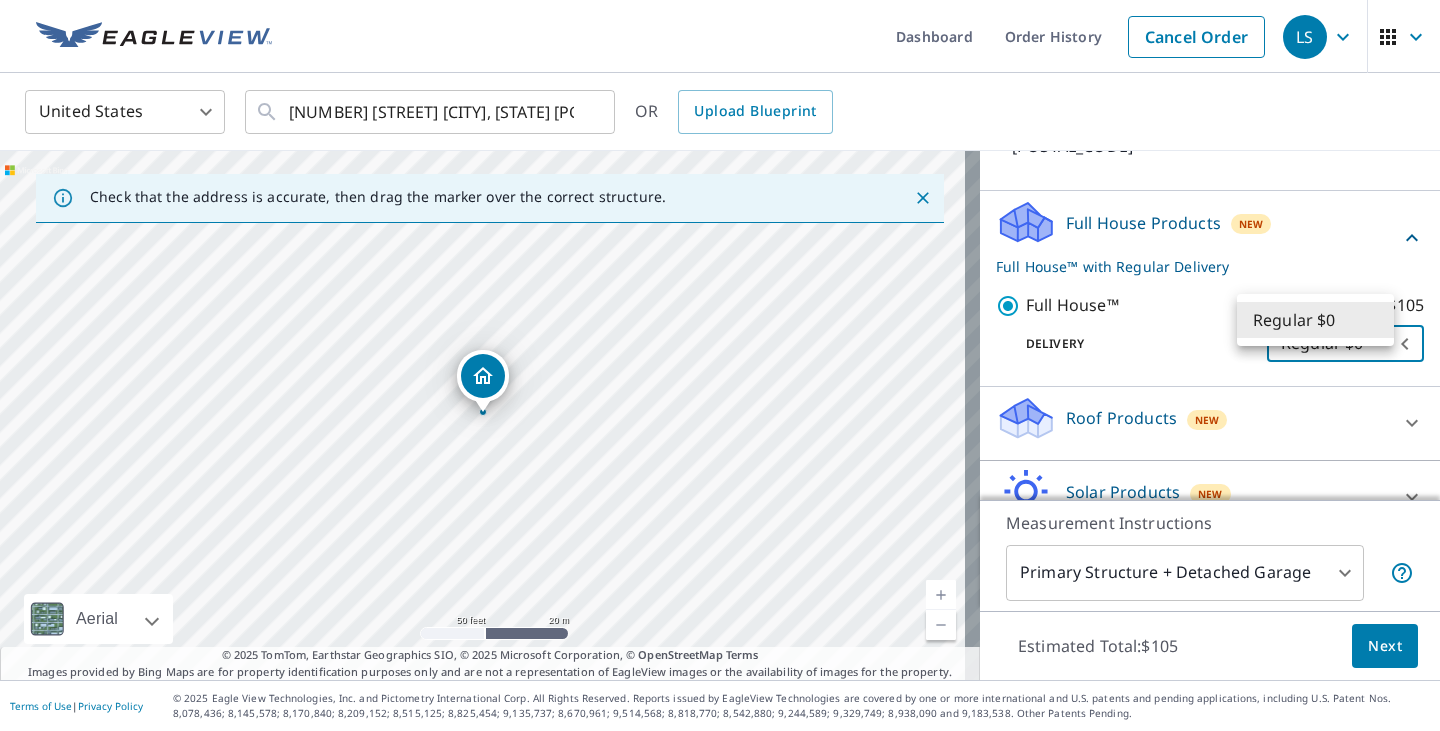 click on "LS LS
Dashboard Order History Cancel Order LS United States US ​ [NUMBER] [STREET] [CITY], [STATE] [POSTAL_CODE] ​ OR Upload Blueprint Check that the address is accurate, then drag the marker over the correct structure. [NUMBER] [STREET] [CITY], [STATE] [POSTAL_CODE] Aerial Road A standard road map Aerial A detailed look from above Labels Labels 50 feet 20 m © 2025 TomTom, © Vexcel Imaging, © 2025 Microsoft Corporation,  © OpenStreetMap Terms © 2025 TomTom, Earthstar Geographics SIO, © 2025 Microsoft Corporation, ©   OpenStreetMap   Terms Images provided by Bing Maps are for property identification purposes only and are not a representation of EagleView images or the availability of images for the property. PROPERTY TYPE Residential Commercial Multi-Family This is a complex BUILDING ID [NUMBER] [STREET], [CITY], [STATE], [POSTAL_CODE] Full House Products New Full House™ $105 Delivery Regular $0 8 ​ Roof Products New Premium $32.75 - $87 Gutter $13.75 Bid Perfect™ $18 New $79" at bounding box center [720, 365] 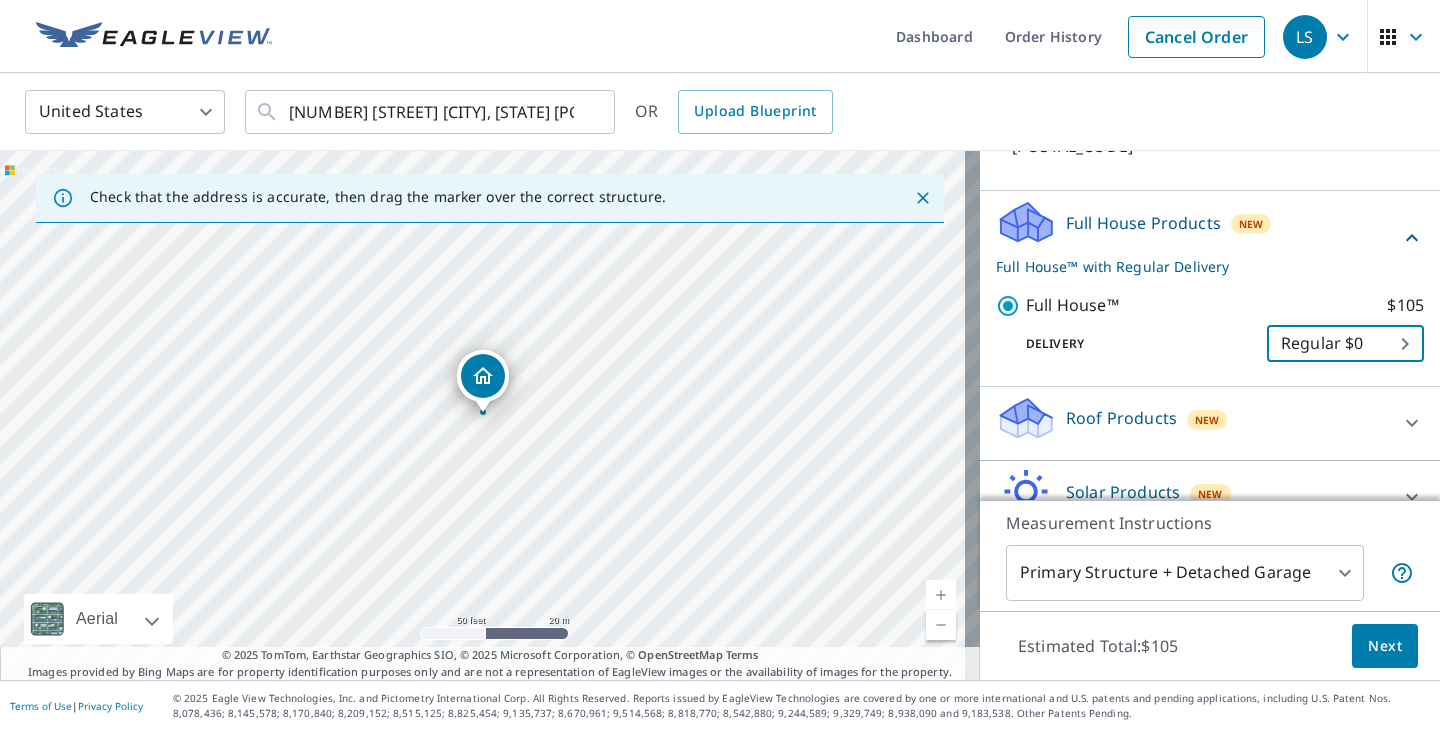 click 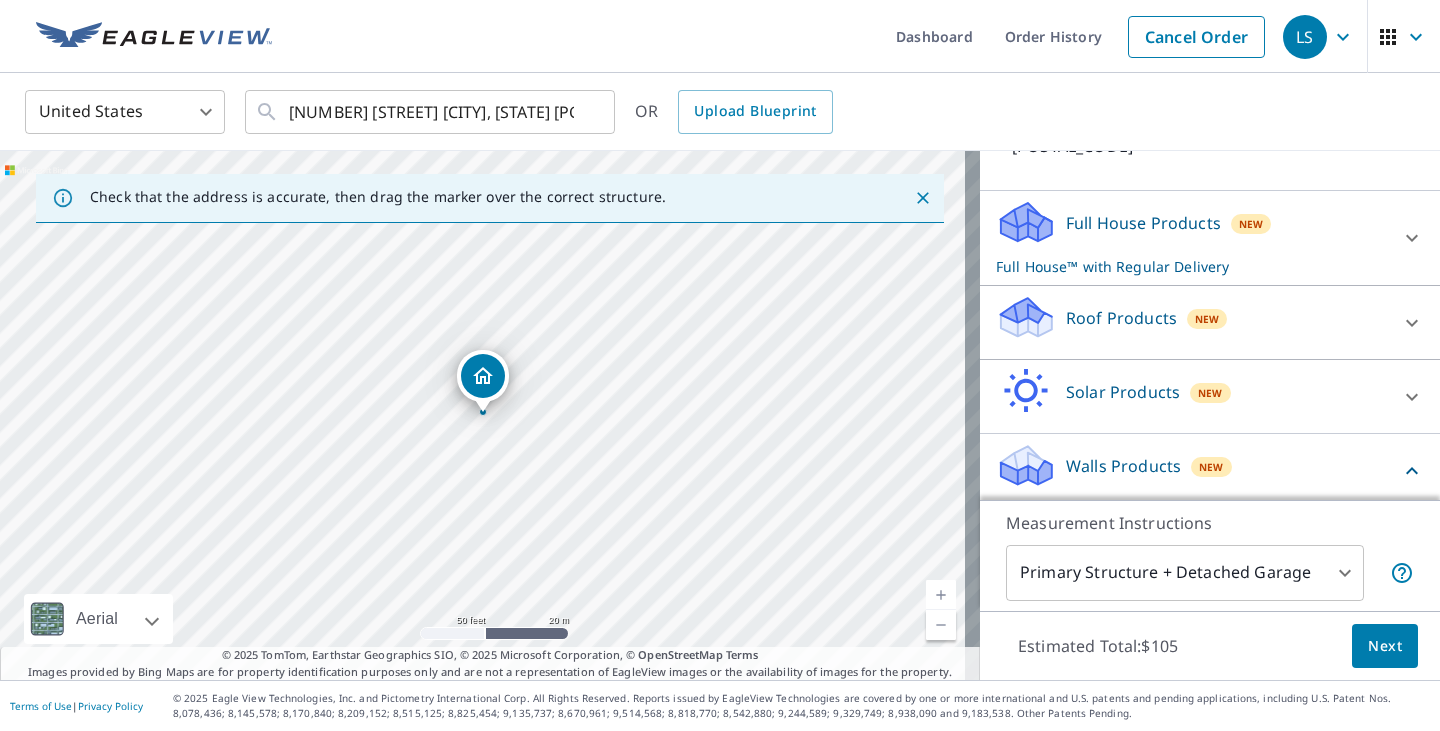click 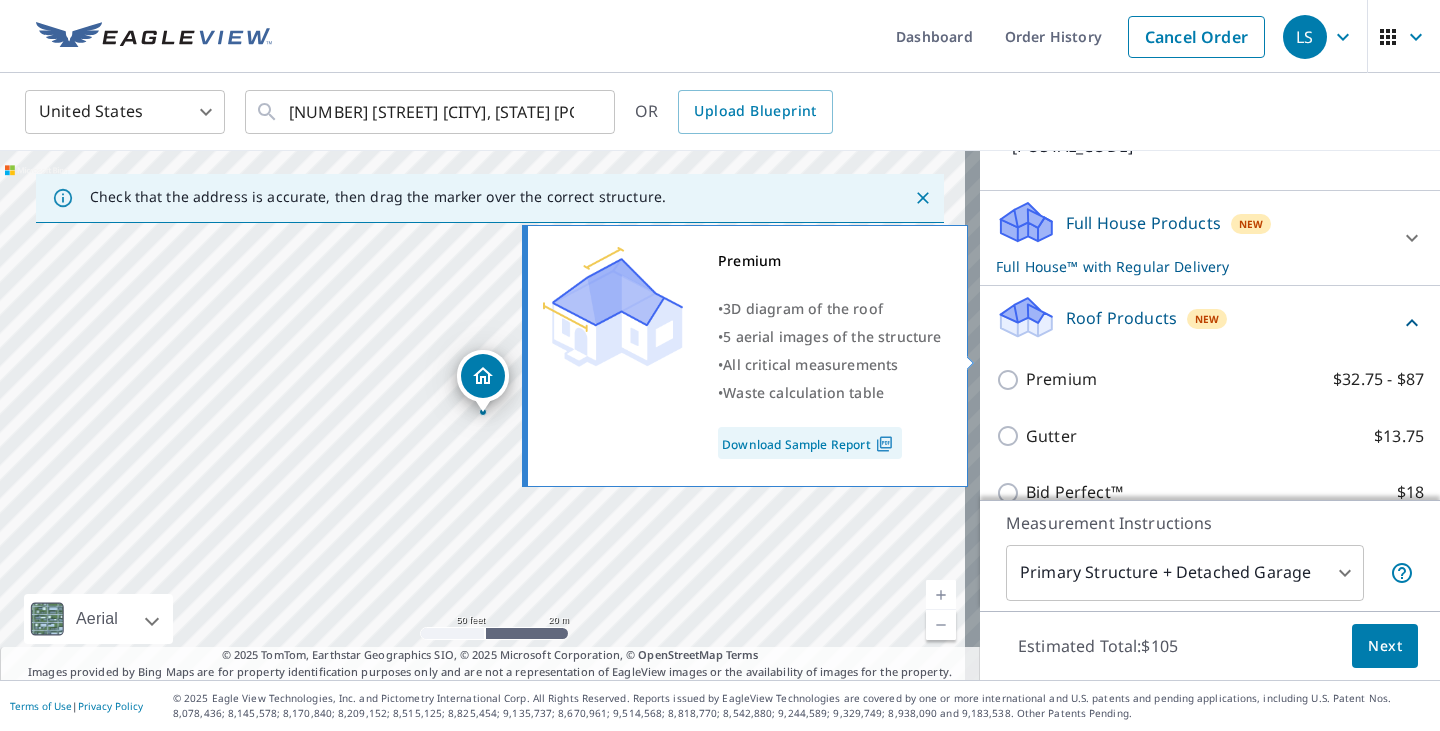 click on "Premium $32.75 - $87" at bounding box center (1011, 380) 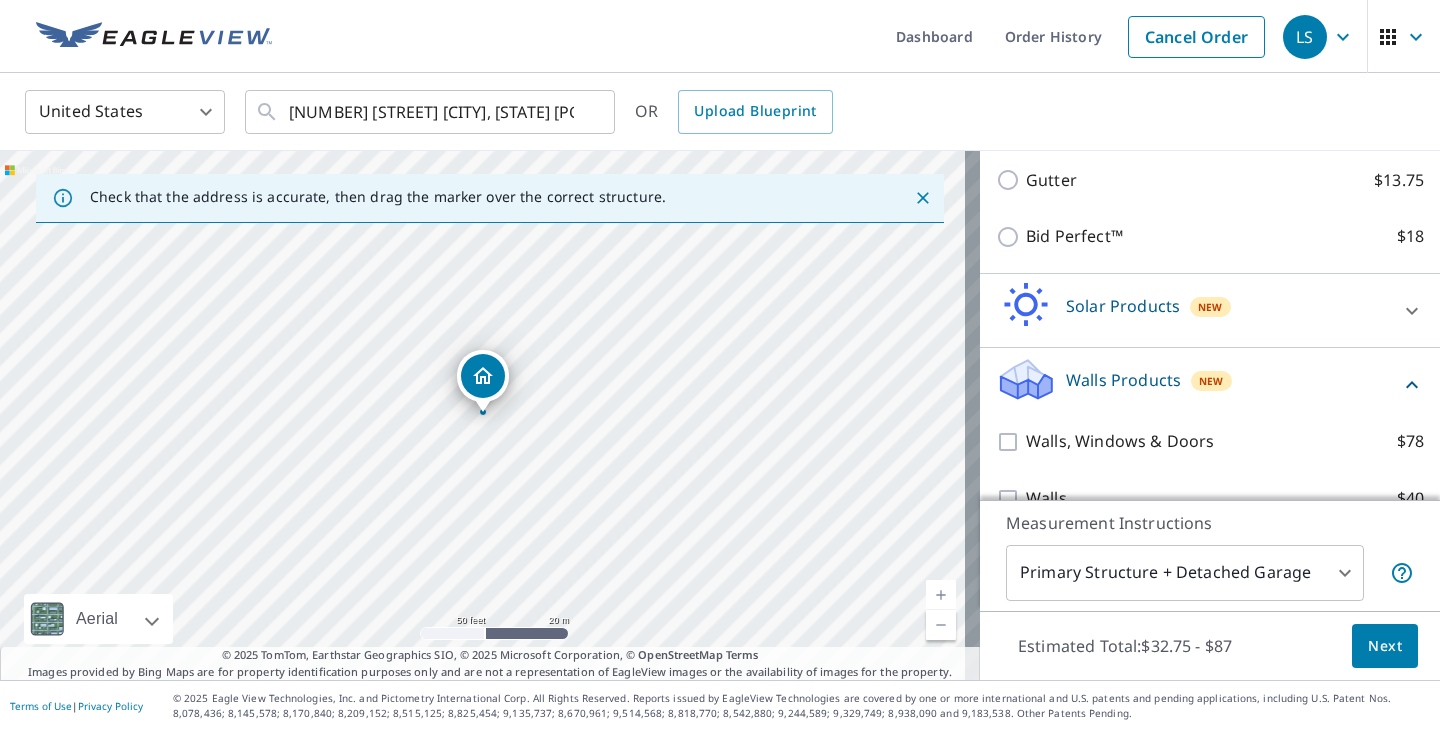 scroll, scrollTop: 505, scrollLeft: 0, axis: vertical 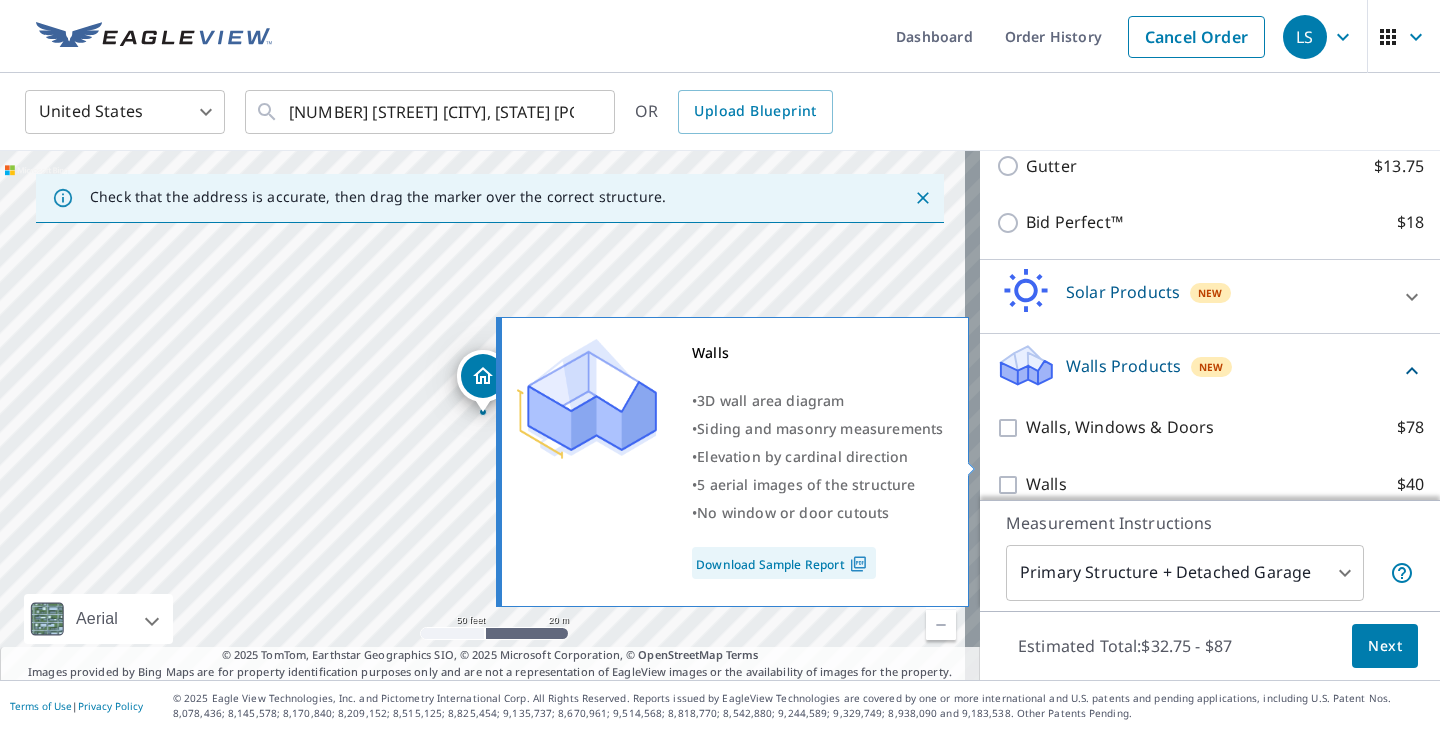 click on "Walls $40" at bounding box center (1011, 485) 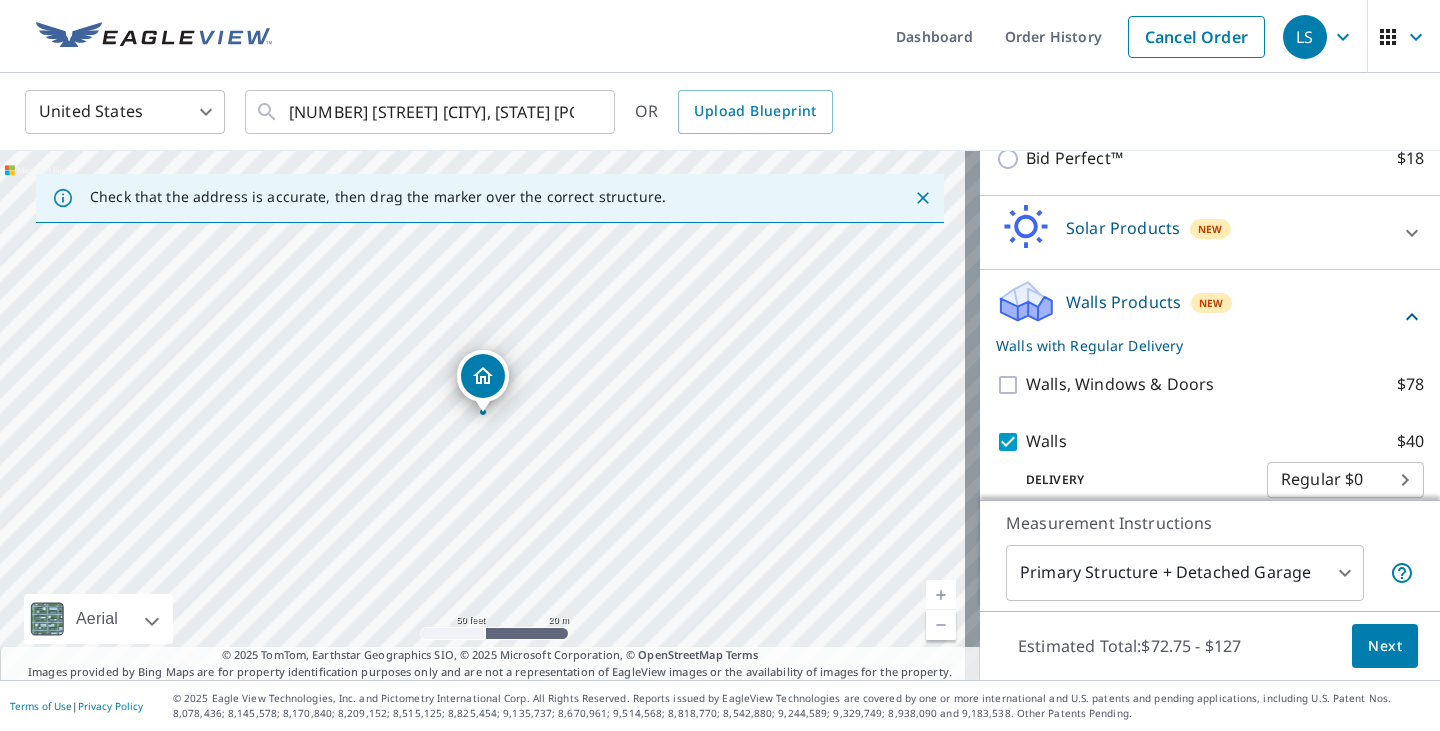 scroll, scrollTop: 570, scrollLeft: 0, axis: vertical 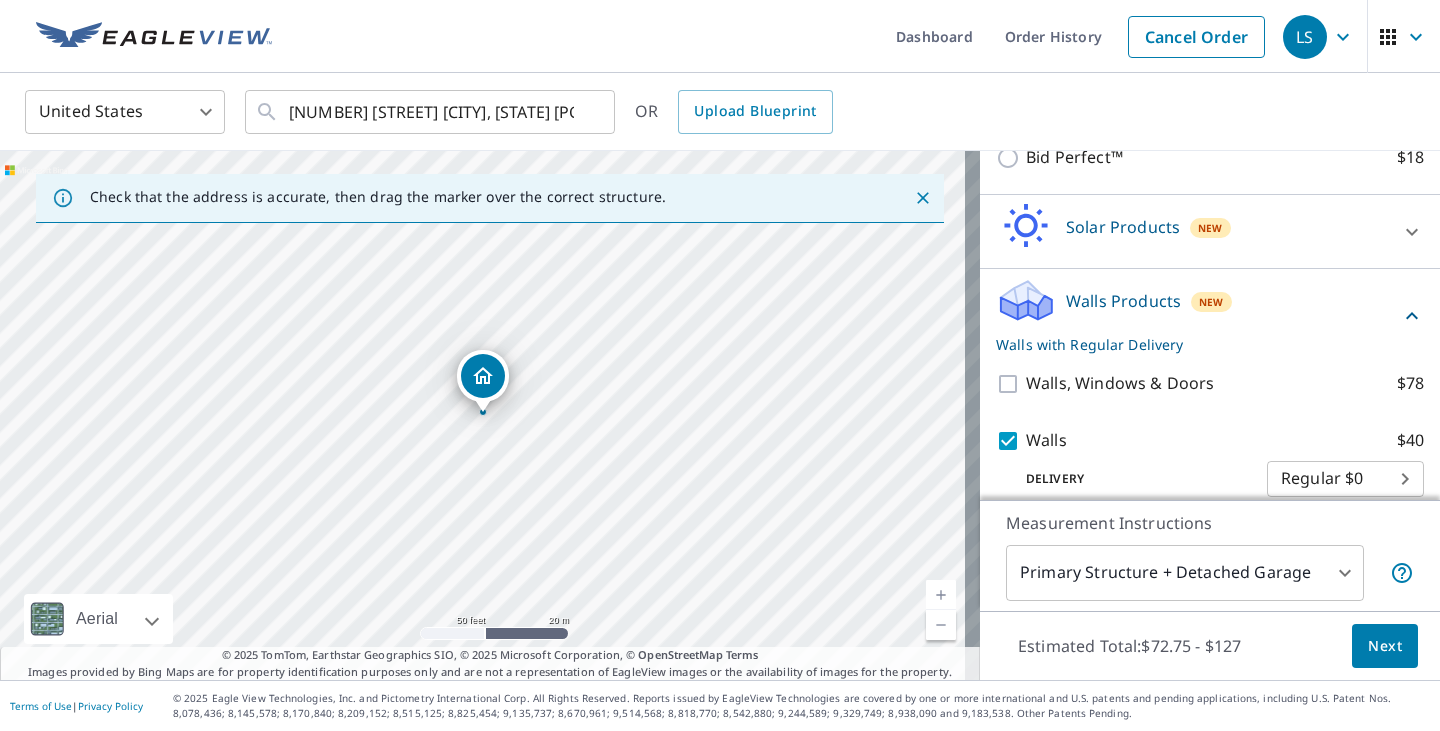 click on "LS LS
Dashboard Order History Cancel Order LS United States US ​ [NUMBER] [STREET] [CITY], [STATE] [POSTAL_CODE] ​ OR Upload Blueprint Check that the address is accurate, then drag the marker over the correct structure. [NUMBER] [STREET] [CITY], [STATE] [POSTAL_CODE] Aerial Road A standard road map Aerial A detailed look from above Labels Labels 50 feet 20 m © 2025 TomTom, © Vexcel Imaging, © 2025 Microsoft Corporation,  © OpenStreetMap Terms © 2025 TomTom, Earthstar Geographics SIO, © 2025 Microsoft Corporation, ©   OpenStreetMap   Terms Images provided by Bing Maps are for property identification purposes only and are not a representation of EagleView images or the availability of images for the property. PROPERTY TYPE Residential Commercial Multi-Family This is a complex BUILDING ID [NUMBER] [STREET], [CITY], [STATE], [POSTAL_CODE] Full House Products New Full House™ $105 Roof Products New Premium with Regular Delivery Premium $32.75 - $87 Delivery Regular $0 8 ​ Gutter $13.75 Bid Perfect™ $18 Solar Products" at bounding box center (720, 365) 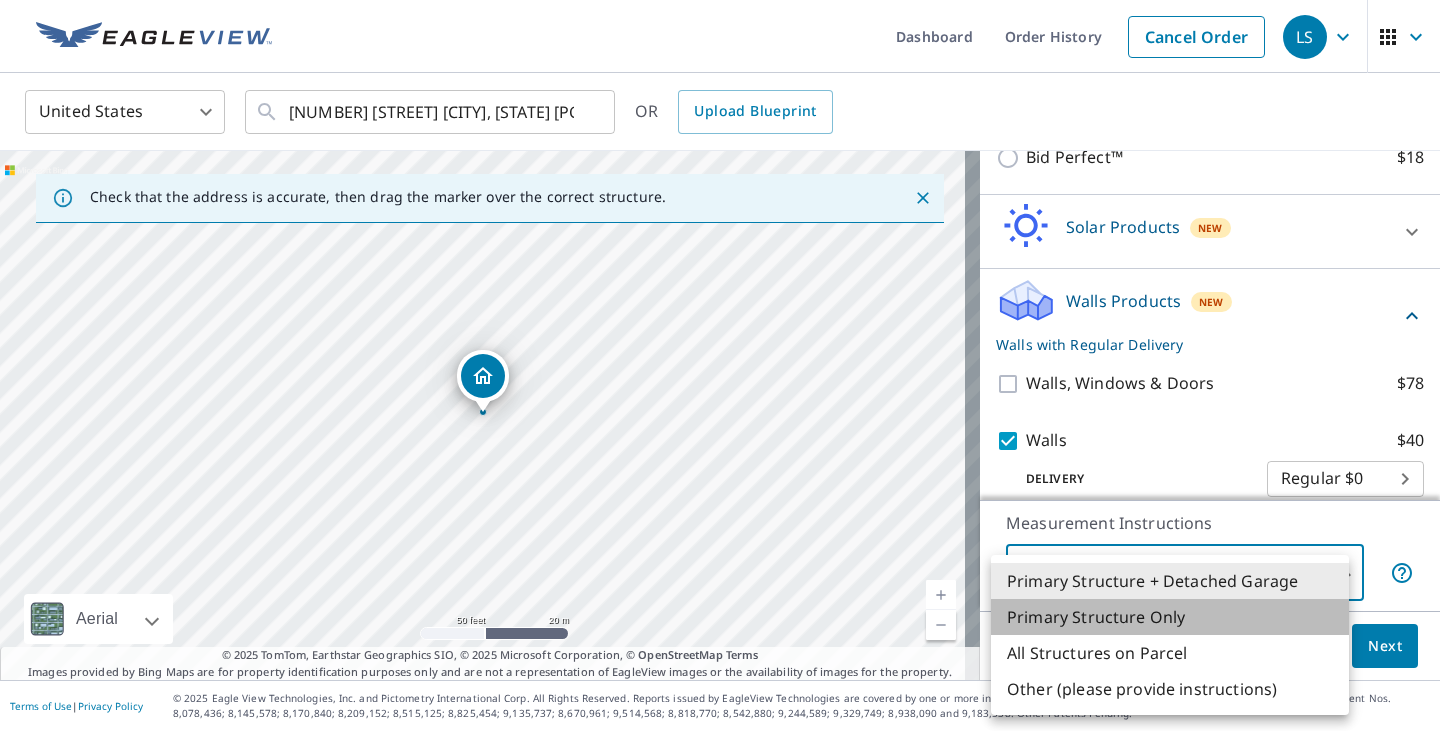 click on "Primary Structure Only" at bounding box center (1170, 617) 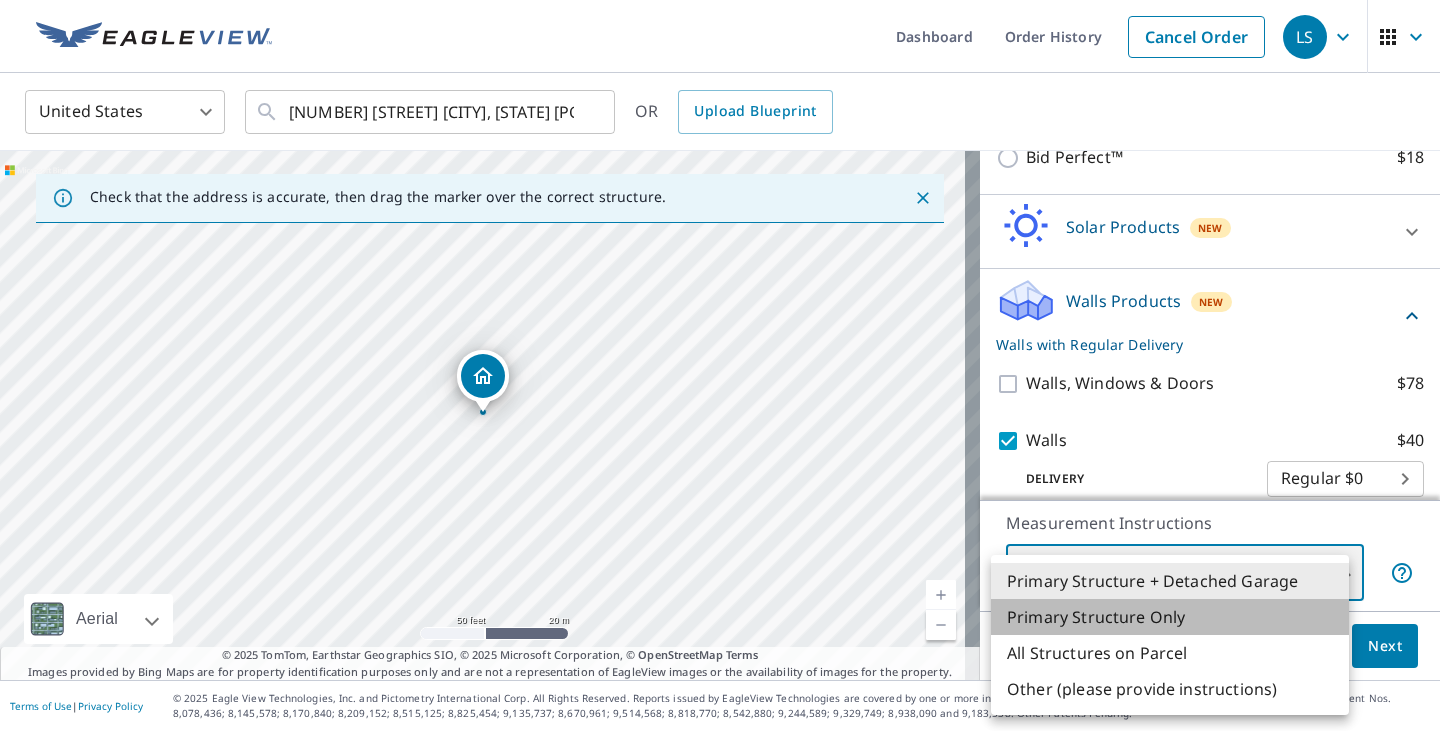 type on "2" 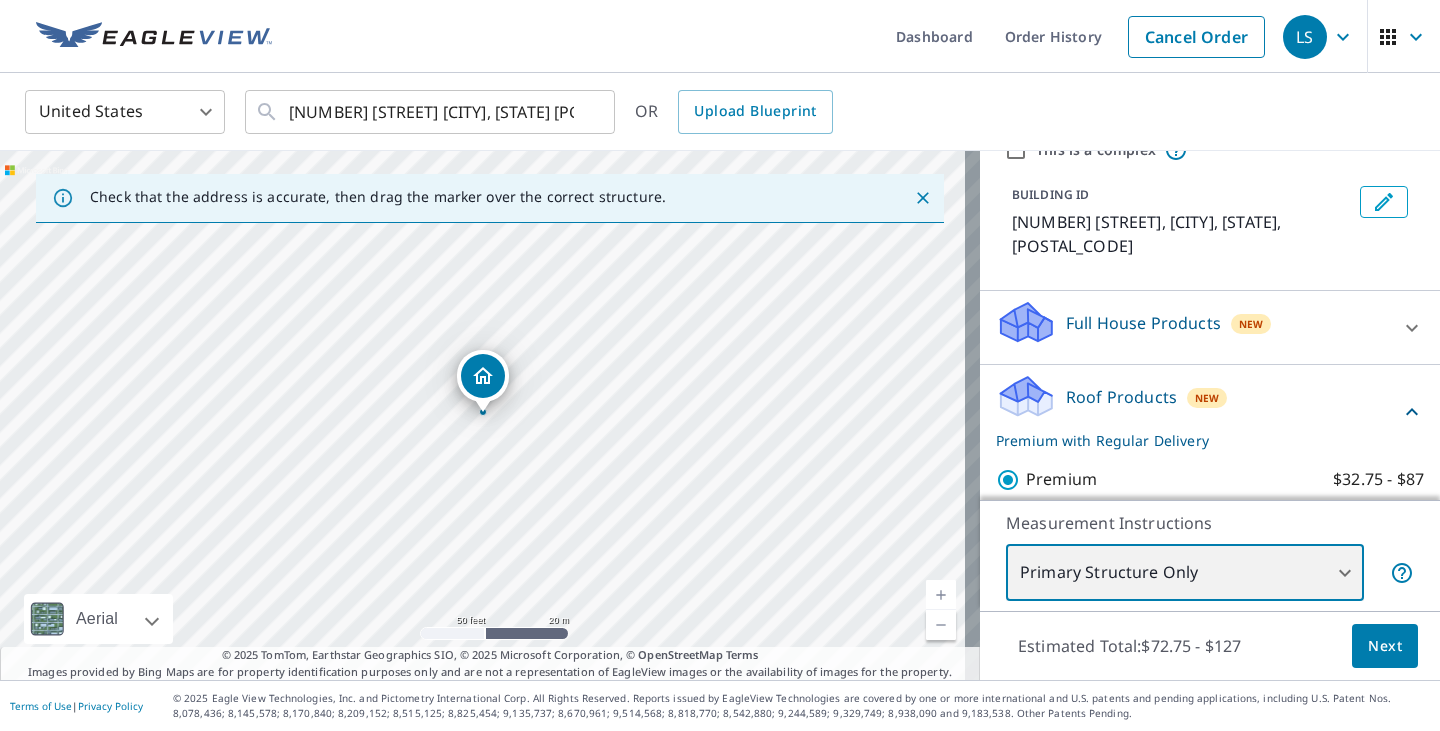 scroll, scrollTop: 70, scrollLeft: 0, axis: vertical 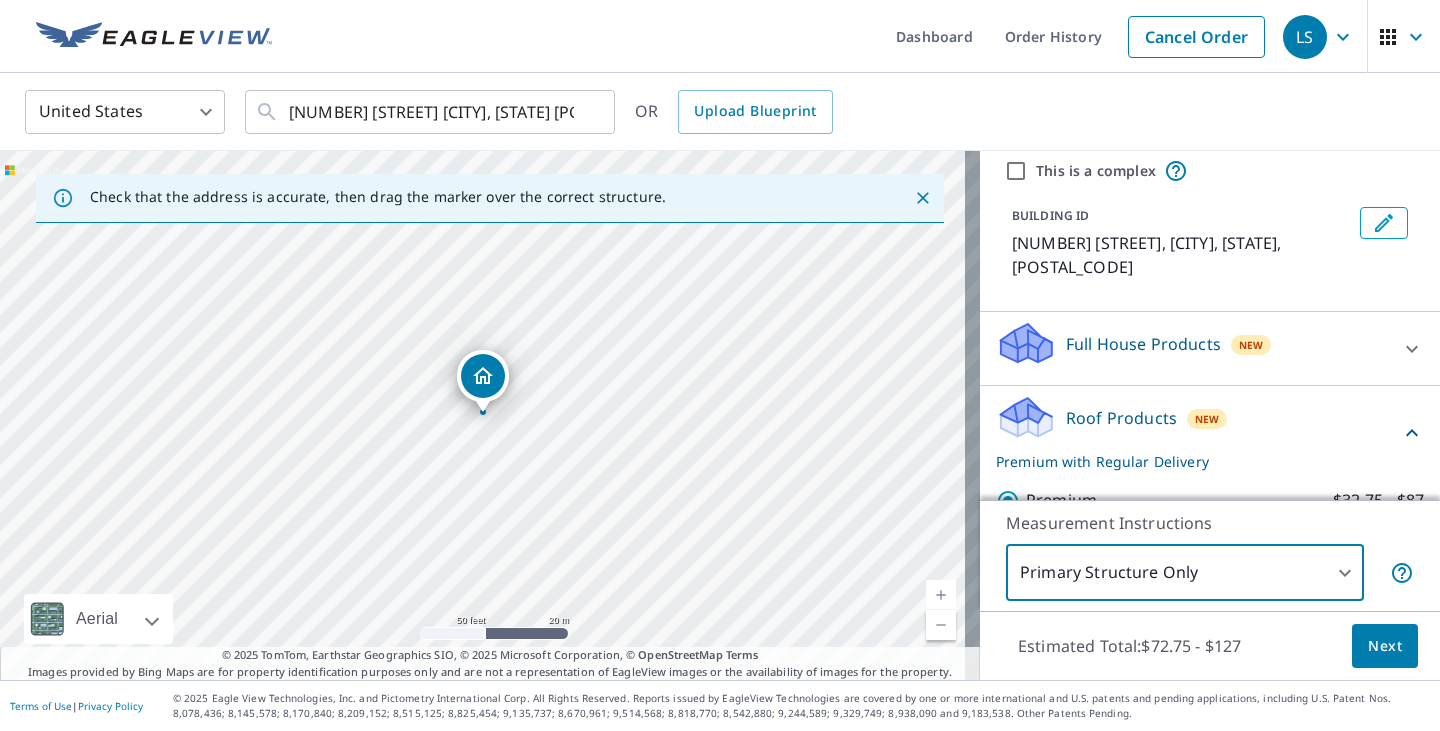 click on "New" at bounding box center (1251, 345) 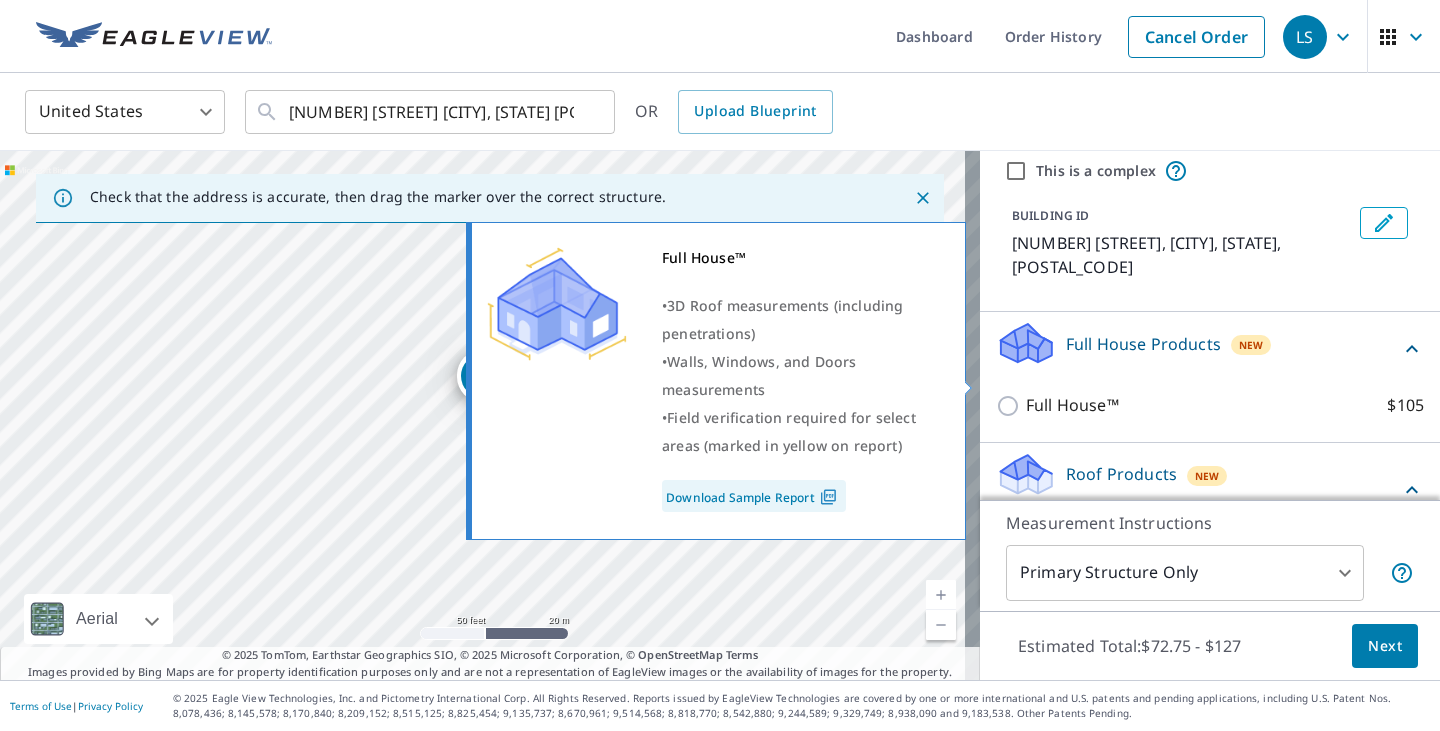 click on "Full House™ $105" at bounding box center [1011, 406] 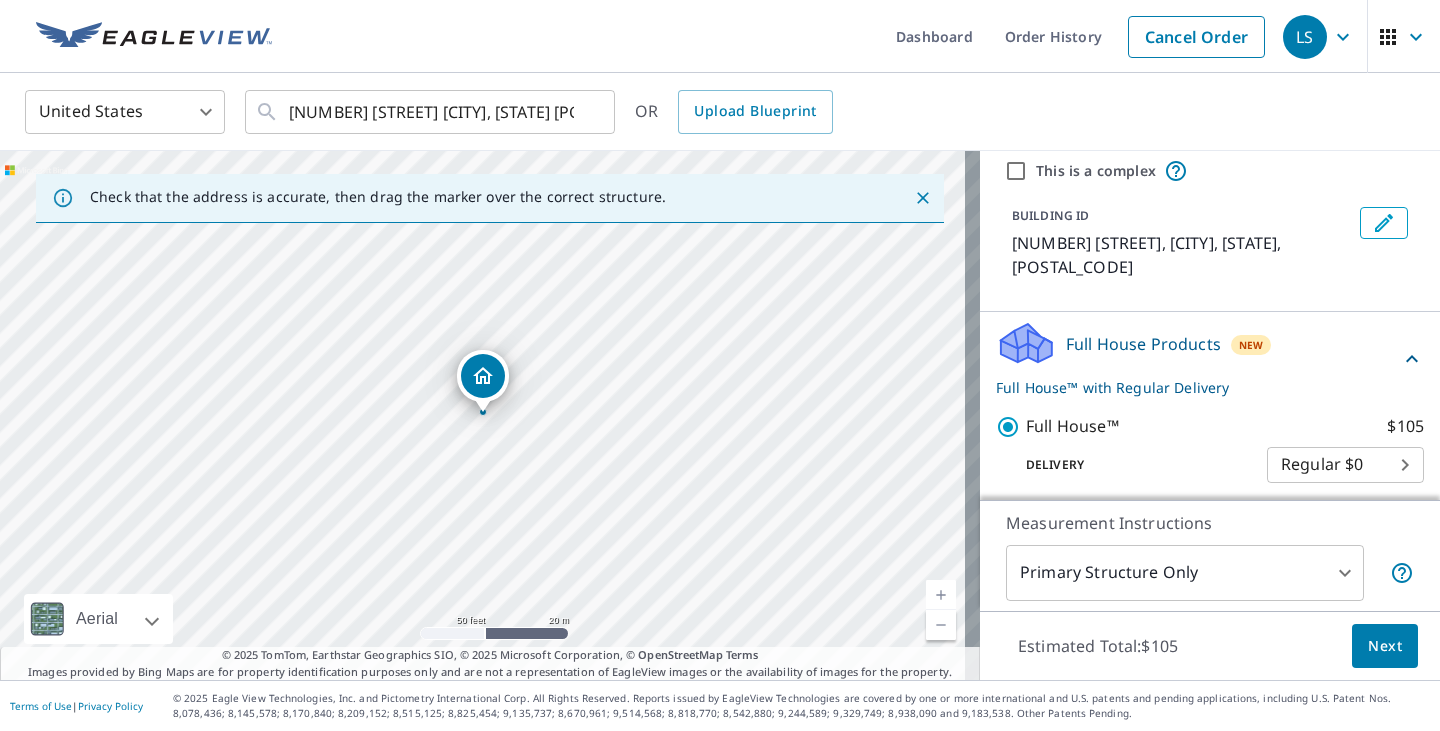 click on "Full House Products New Full House™ with Regular Delivery" at bounding box center (1198, 359) 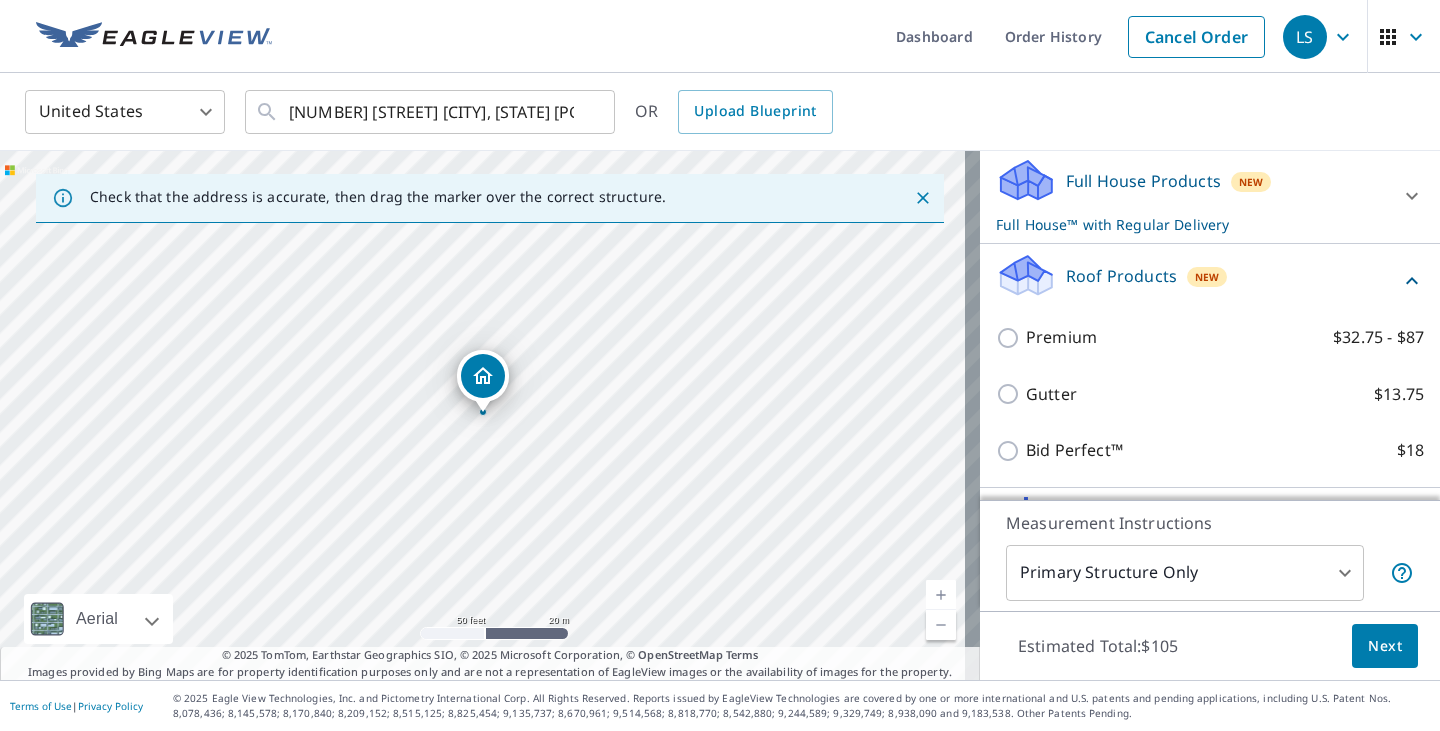 scroll, scrollTop: 270, scrollLeft: 0, axis: vertical 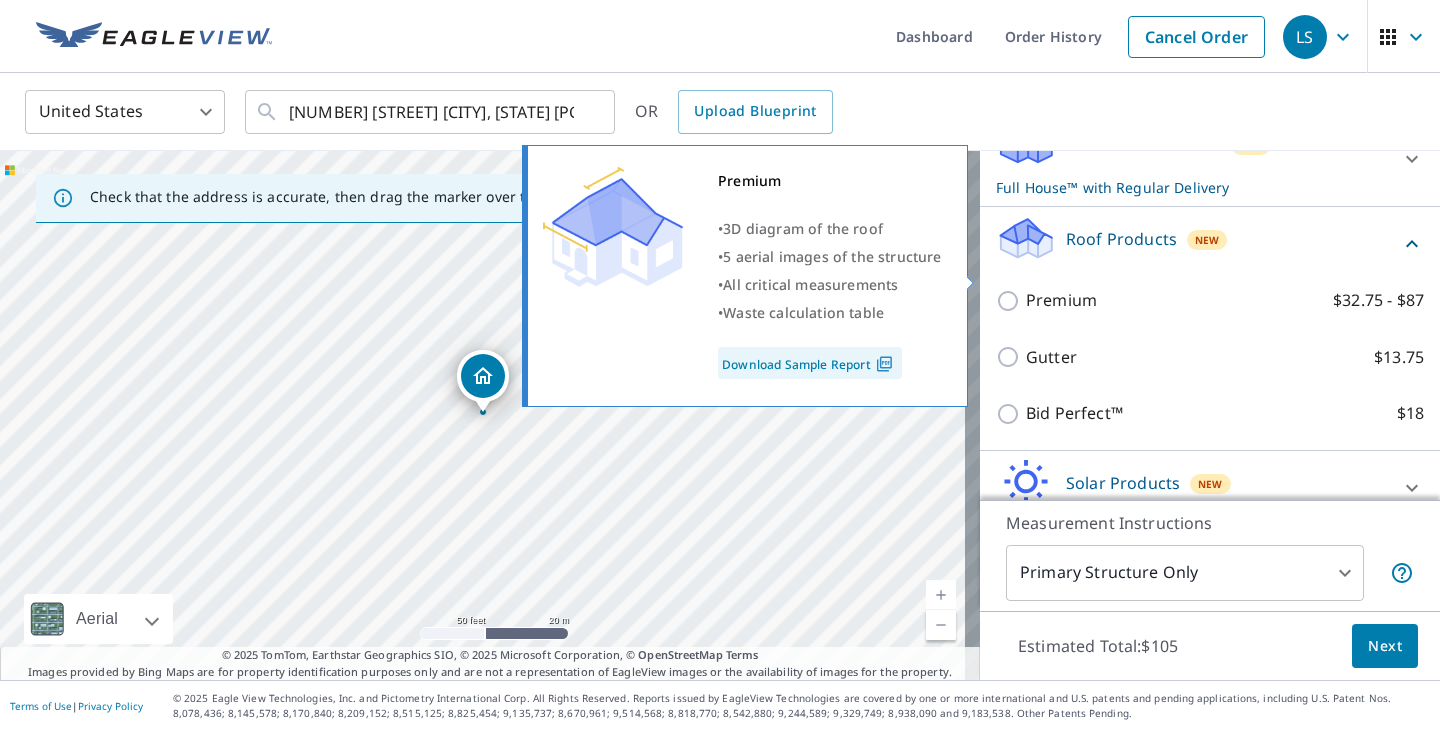 click on "Premium $32.75 - $87" at bounding box center (1011, 301) 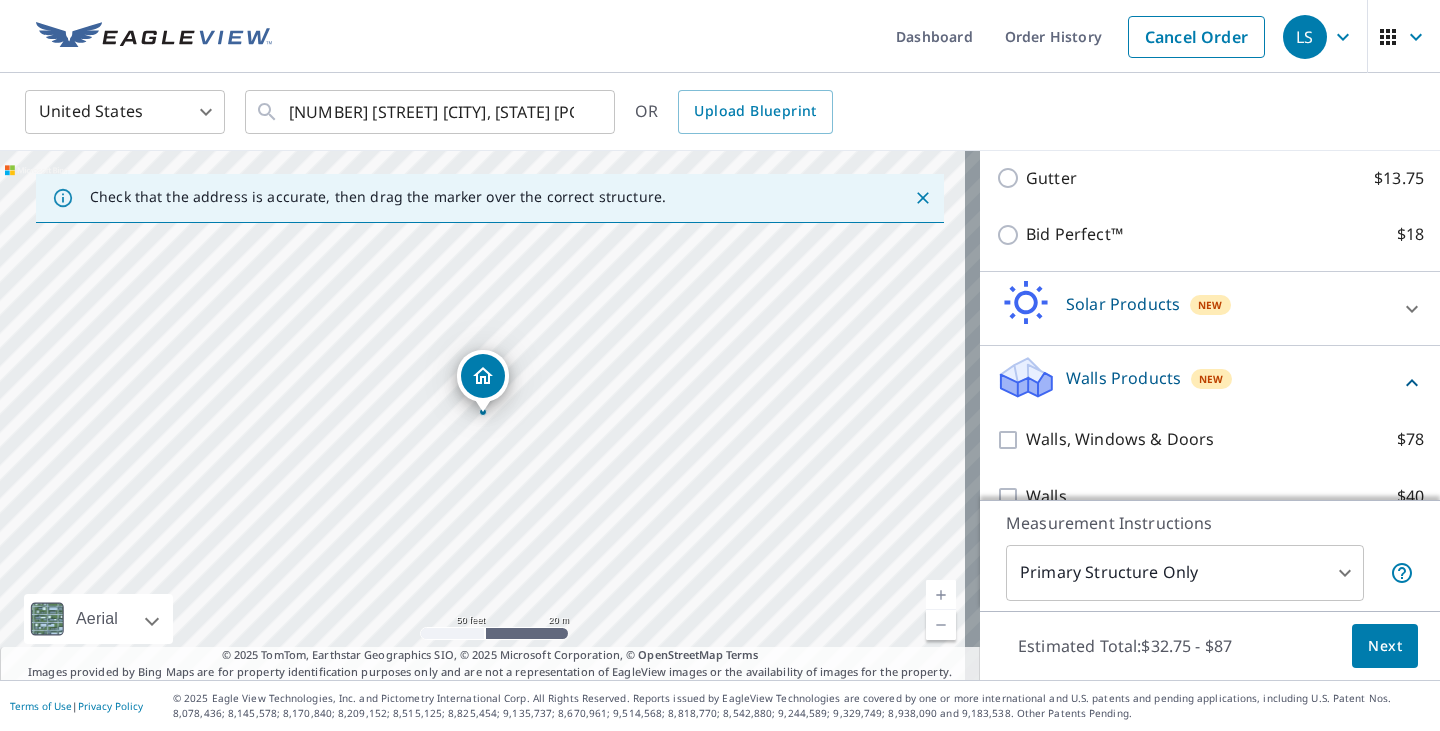 scroll, scrollTop: 505, scrollLeft: 0, axis: vertical 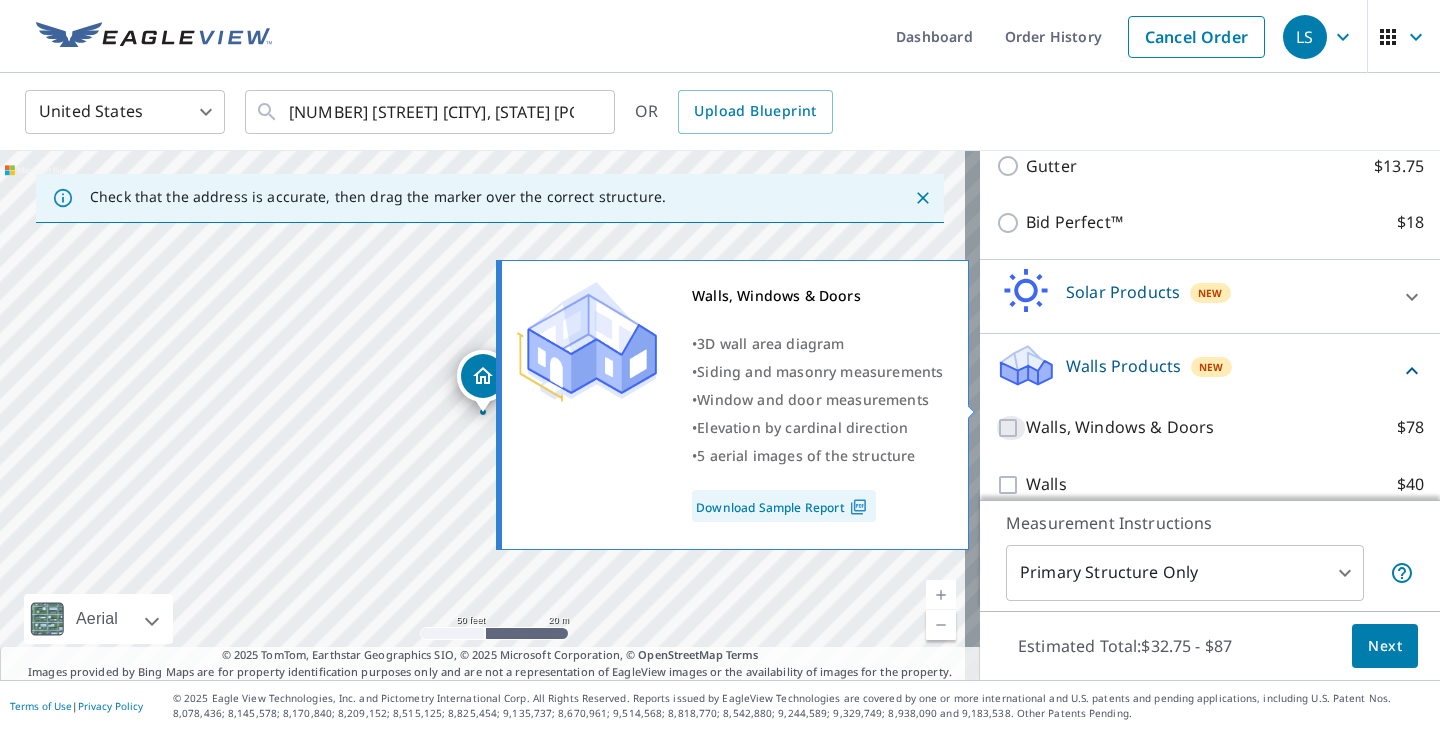click on "Walls, Windows & Doors $78" at bounding box center (1011, 428) 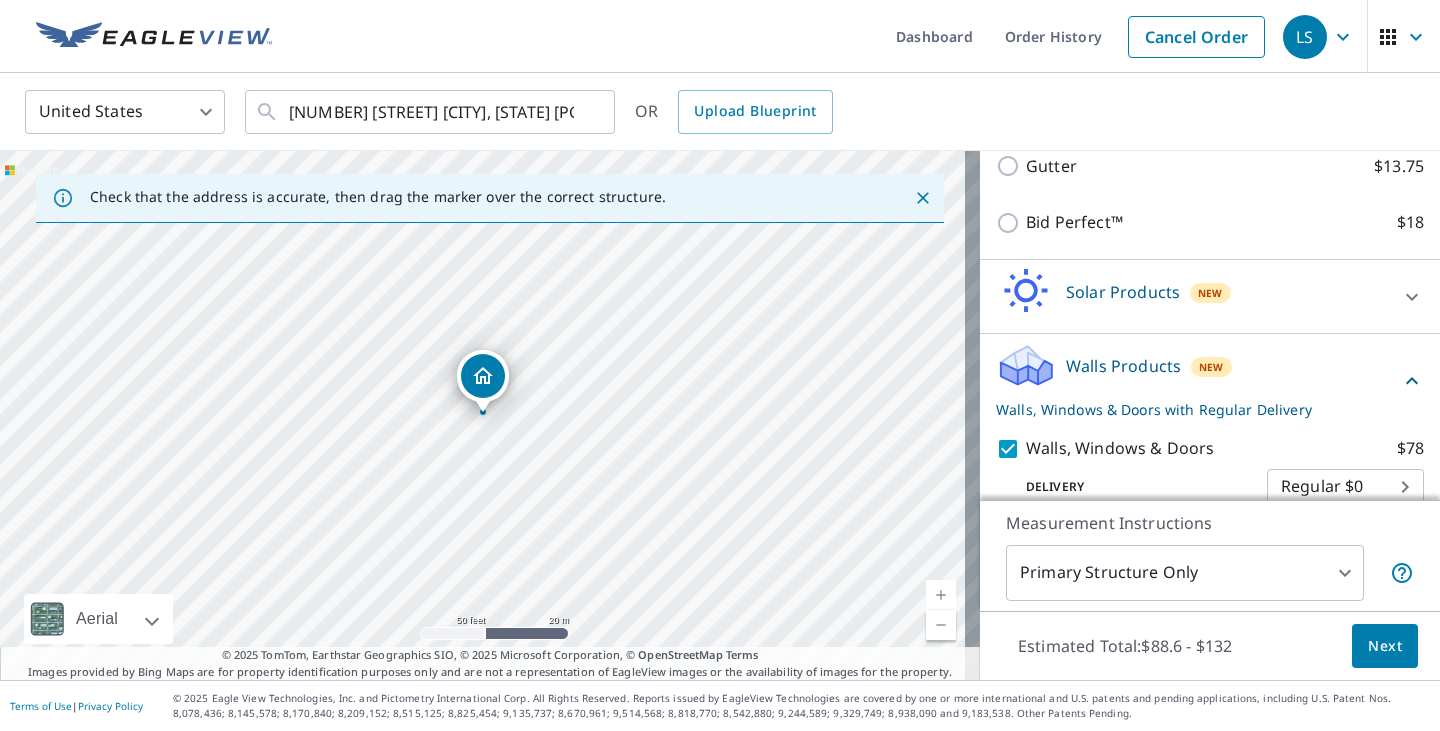 scroll, scrollTop: 570, scrollLeft: 0, axis: vertical 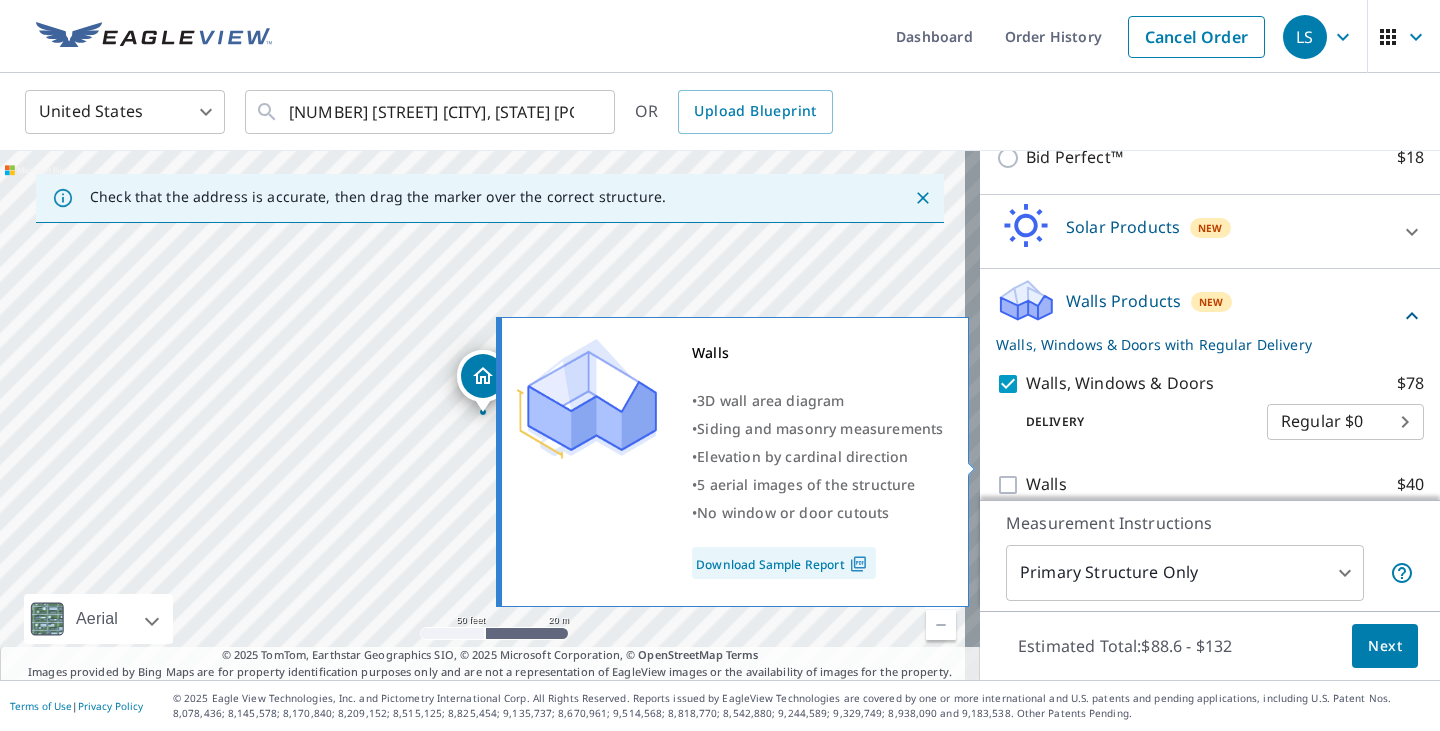 click on "Walls" at bounding box center (1046, 484) 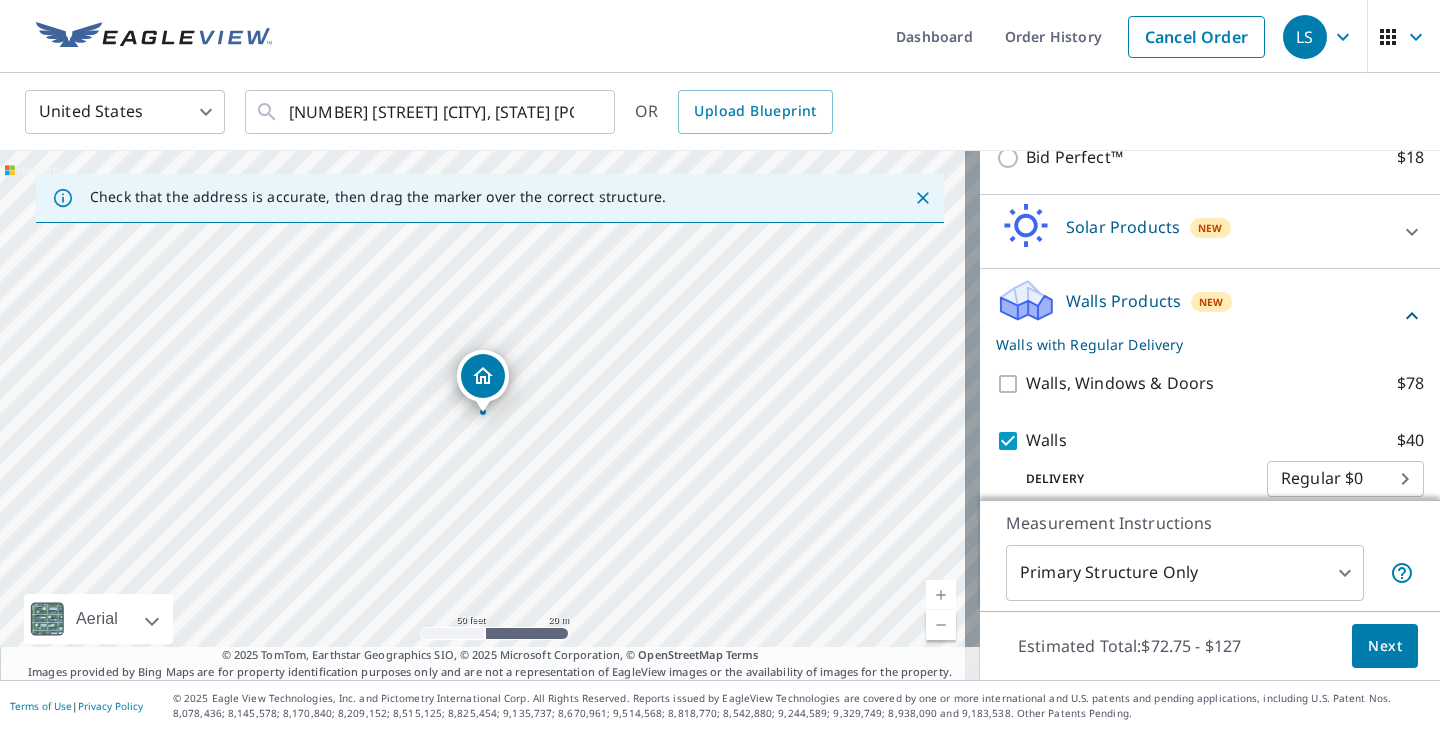 click on "LS LS
Dashboard Order History Cancel Order LS United States US ​ [NUMBER] [STREET] [CITY], [STATE] [POSTAL_CODE] ​ OR Upload Blueprint Check that the address is accurate, then drag the marker over the correct structure. [NUMBER] [STREET] [CITY], [STATE] [POSTAL_CODE] Aerial Road A standard road map Aerial A detailed look from above Labels Labels 50 feet 20 m © 2025 TomTom, © Vexcel Imaging, © 2025 Microsoft Corporation,  © OpenStreetMap Terms © 2025 TomTom, Earthstar Geographics SIO, © 2025 Microsoft Corporation, ©   OpenStreetMap   Terms Images provided by Bing Maps are for property identification purposes only and are not a representation of EagleView images or the availability of images for the property. PROPERTY TYPE Residential Commercial Multi-Family This is a complex BUILDING ID [NUMBER] [STREET], [CITY], [STATE], [POSTAL_CODE] Full House Products New Full House™ $105 Roof Products New Premium with Regular Delivery Premium $32.75 - $87 Delivery Regular $0 8 ​ Gutter $13.75 Bid Perfect™ $18 Solar Products" at bounding box center (720, 365) 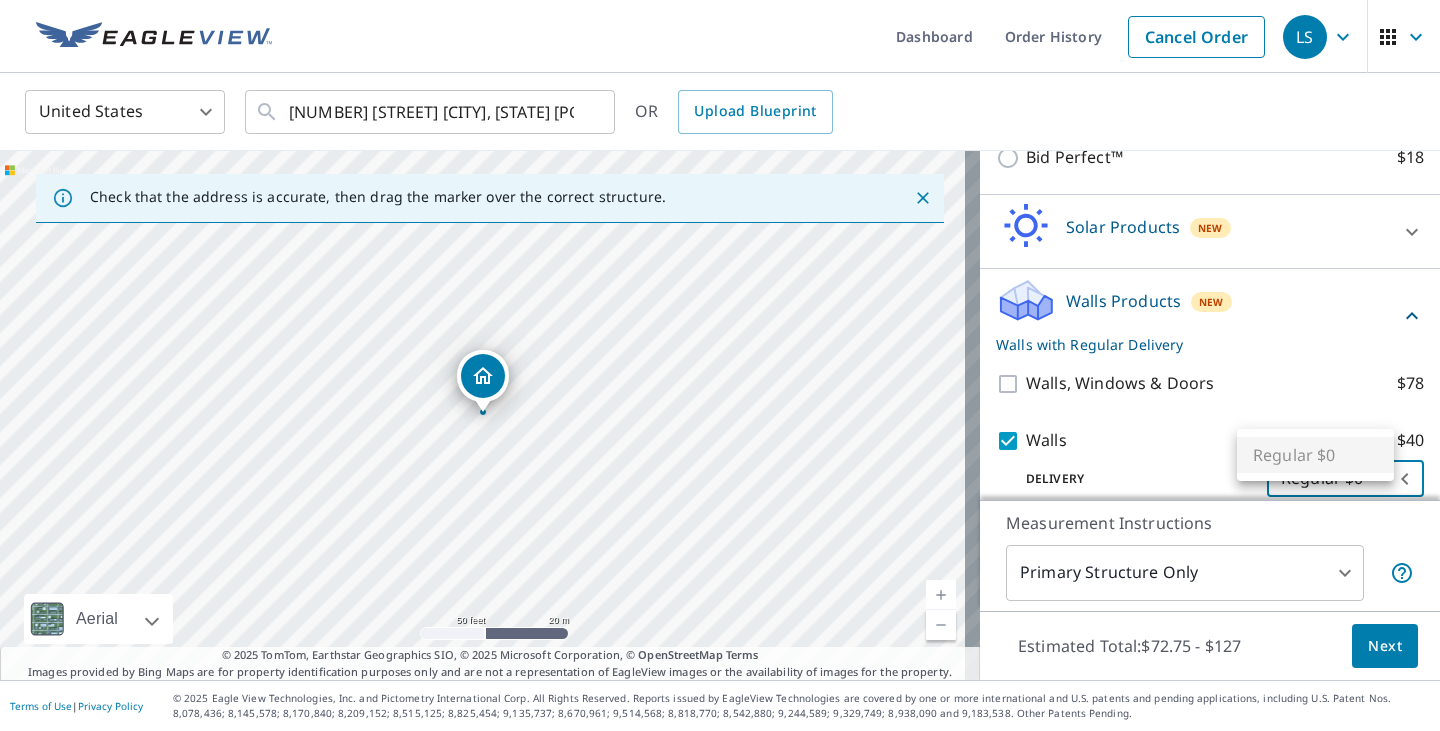 click on "Regular $0" at bounding box center (1315, 455) 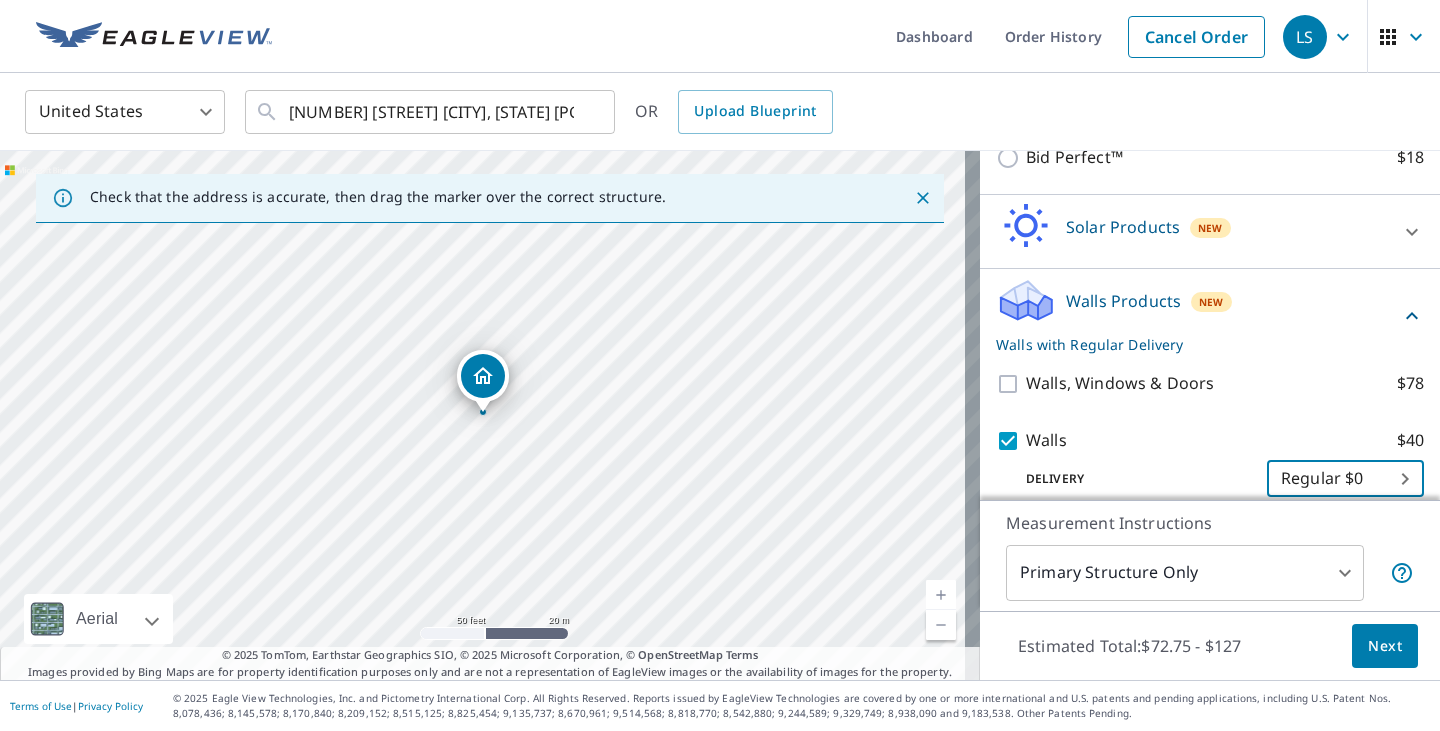 click on "Next" at bounding box center [1385, 646] 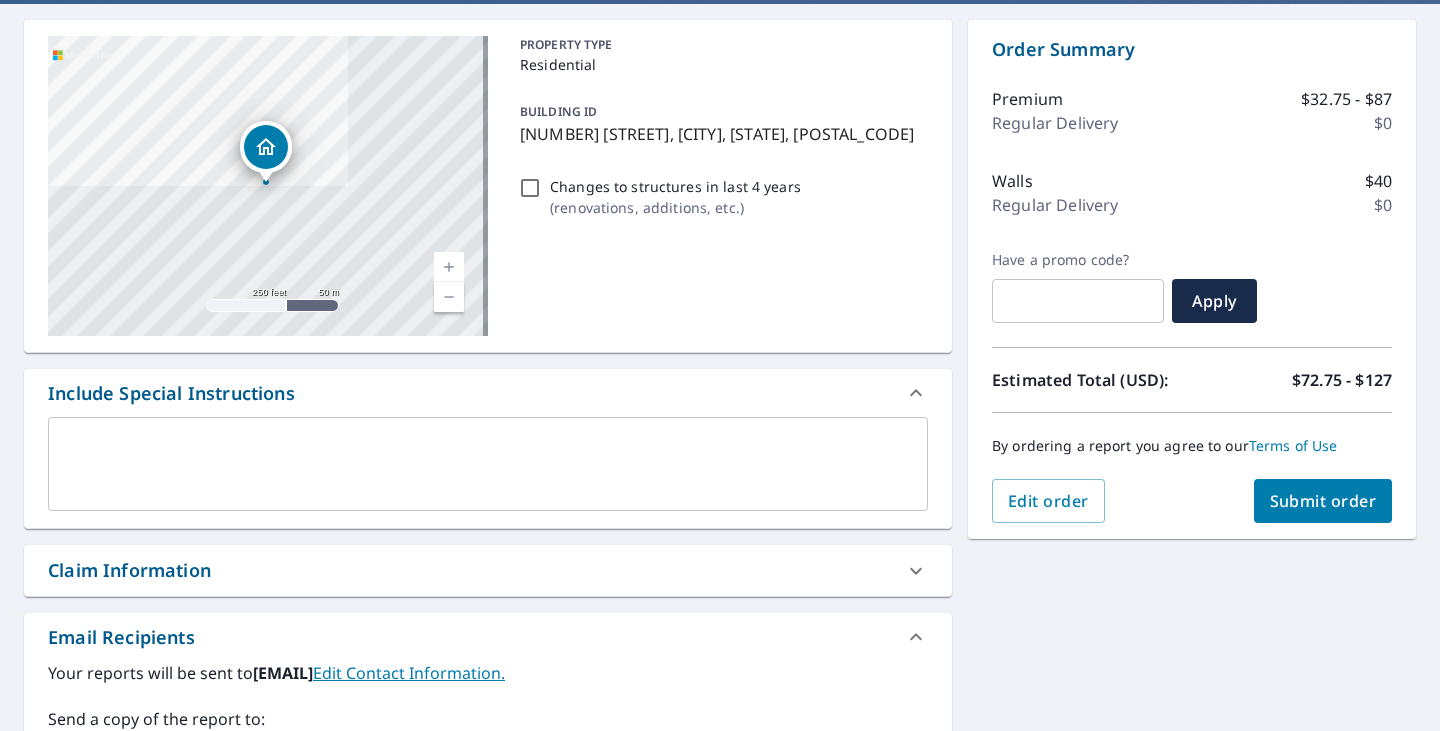 scroll, scrollTop: 200, scrollLeft: 0, axis: vertical 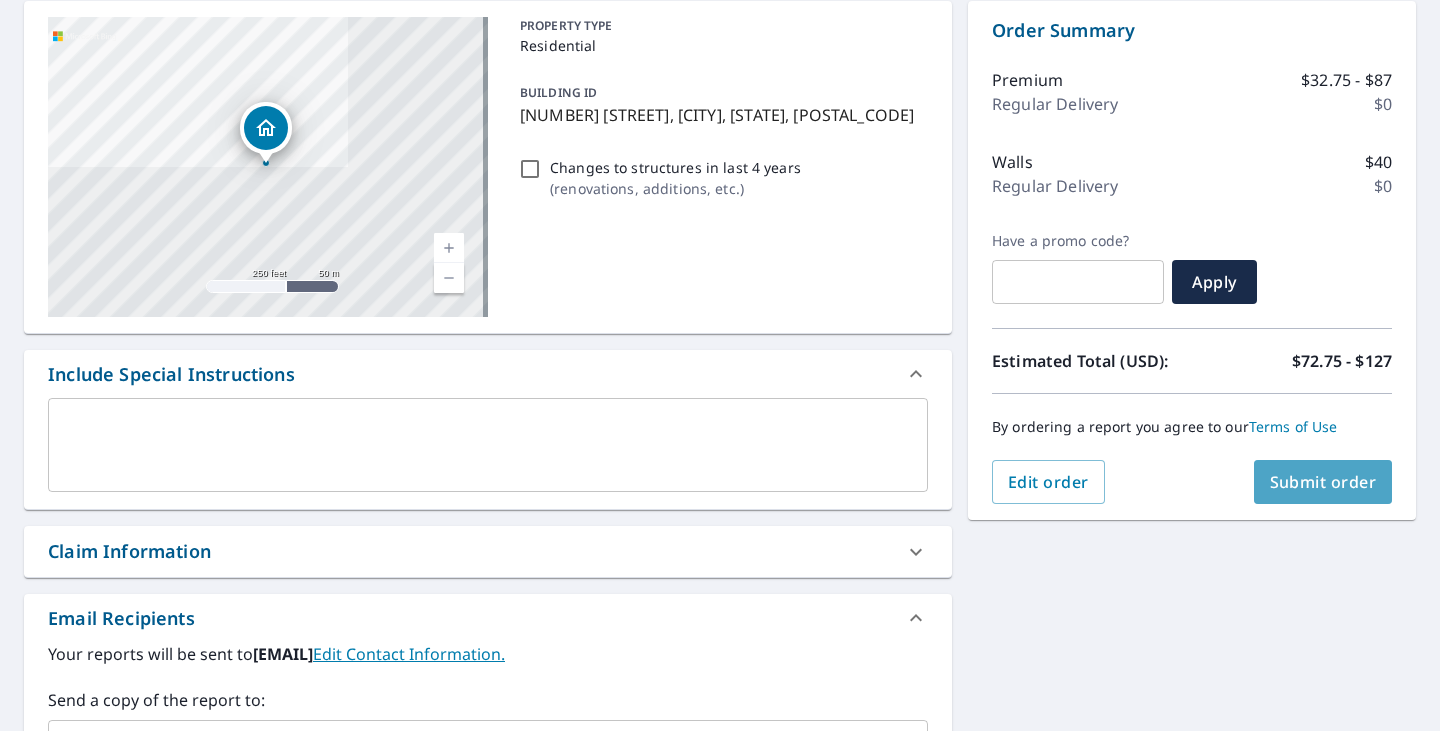 click on "Submit order" at bounding box center [1323, 482] 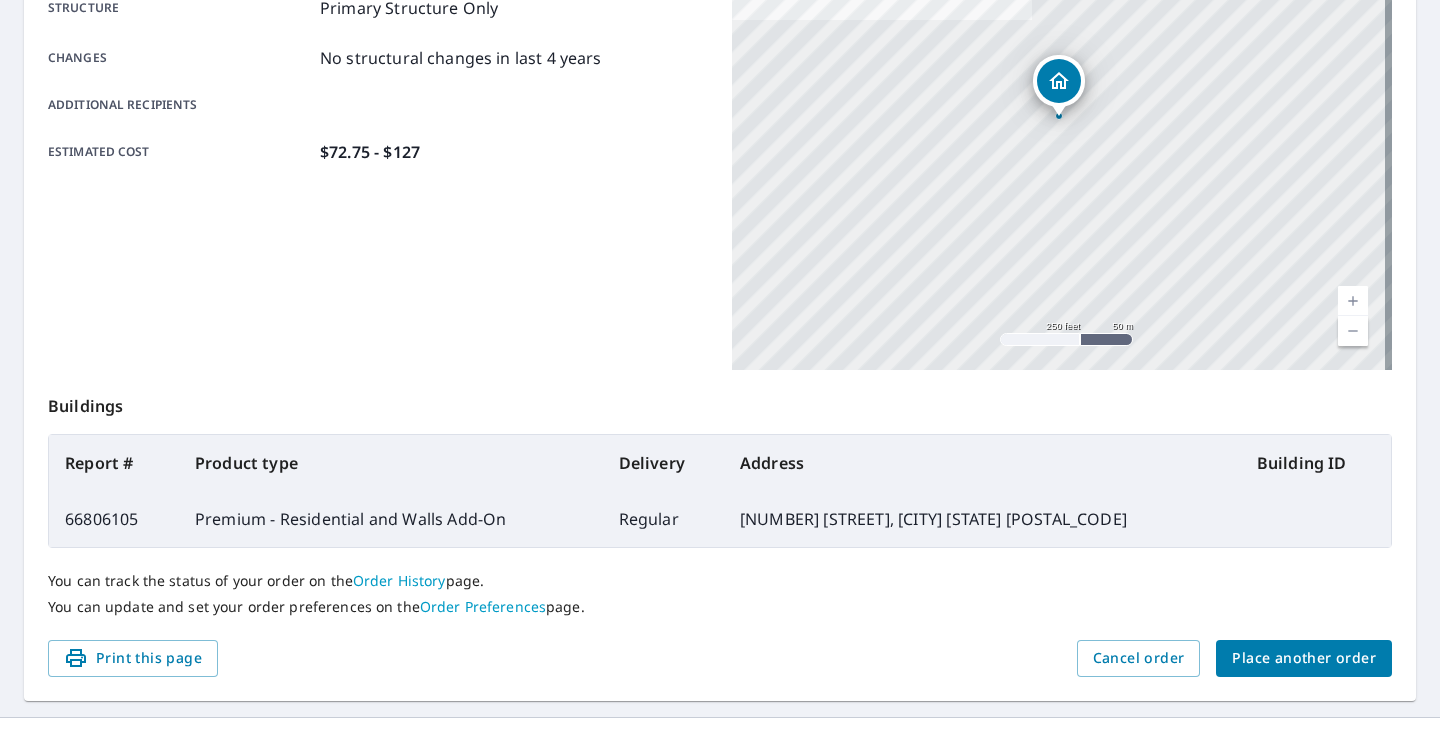 scroll, scrollTop: 0, scrollLeft: 0, axis: both 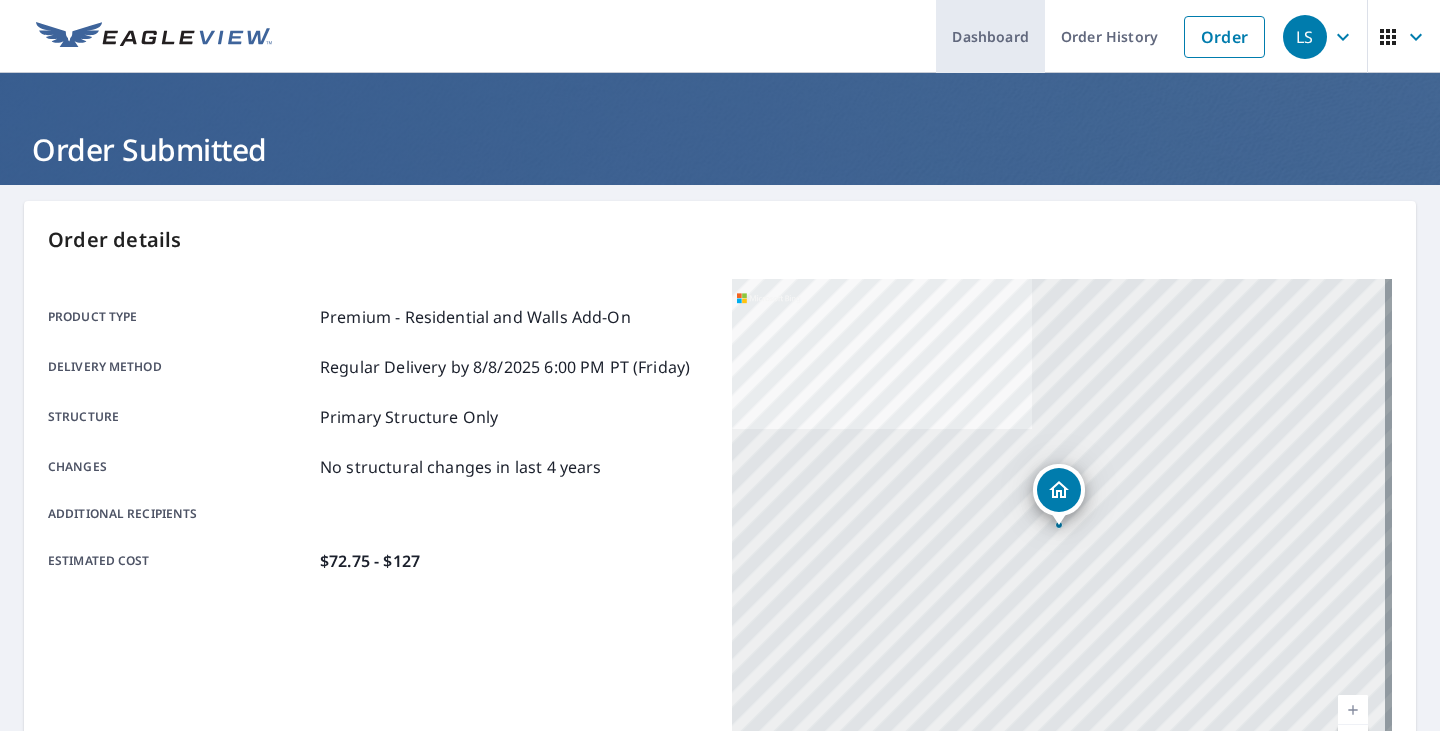 click on "Dashboard" at bounding box center (990, 36) 